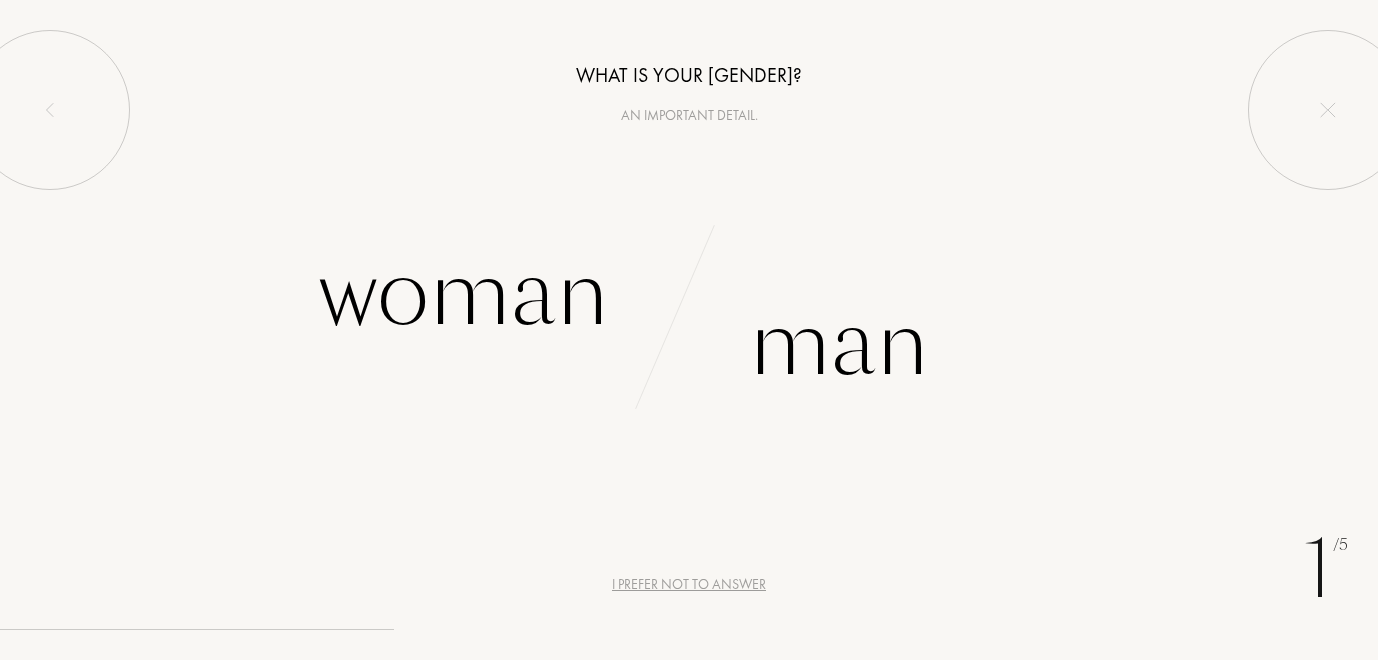 scroll, scrollTop: 0, scrollLeft: 0, axis: both 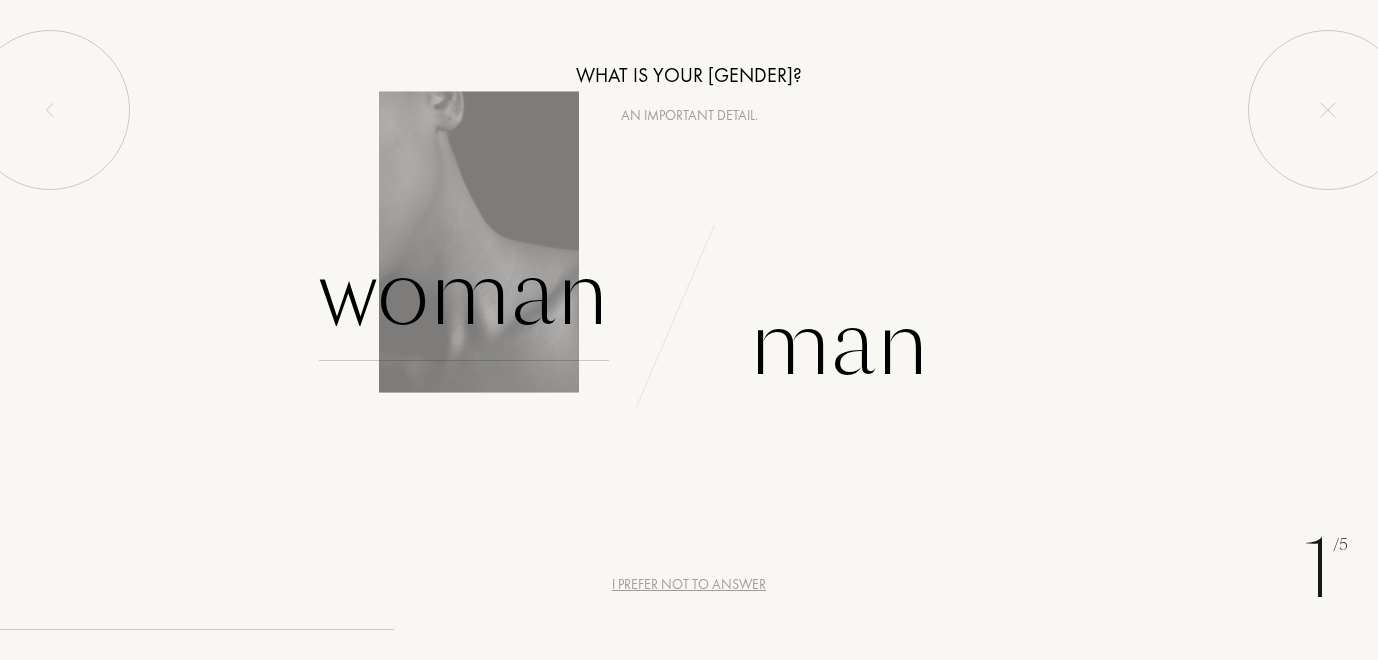 click on "Woman" at bounding box center (464, 293) 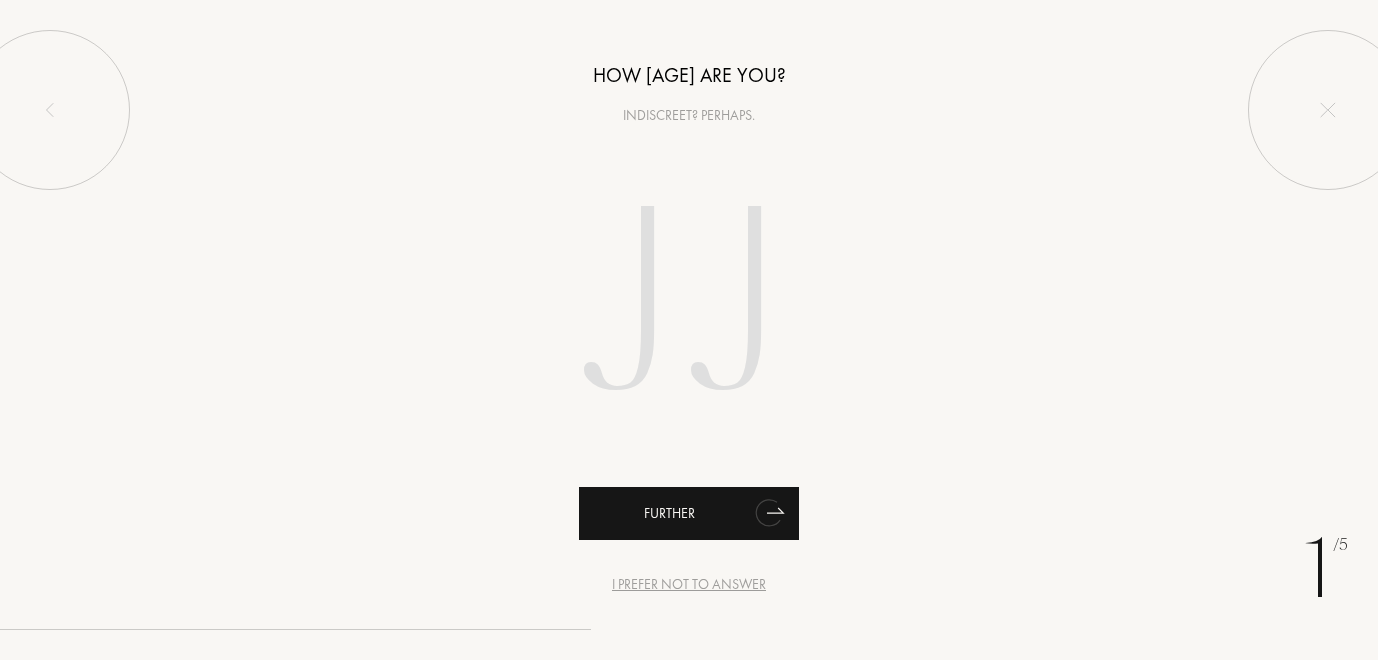 click on "Further" at bounding box center (689, 513) 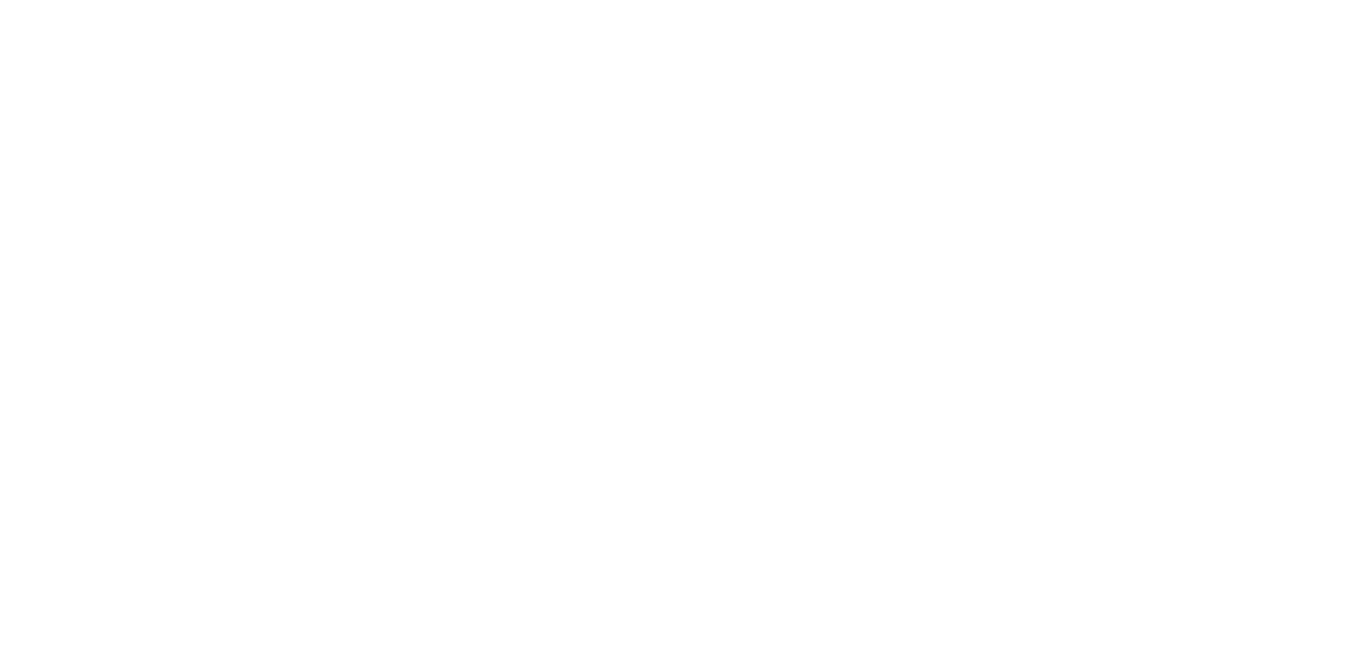 scroll, scrollTop: 37, scrollLeft: 0, axis: vertical 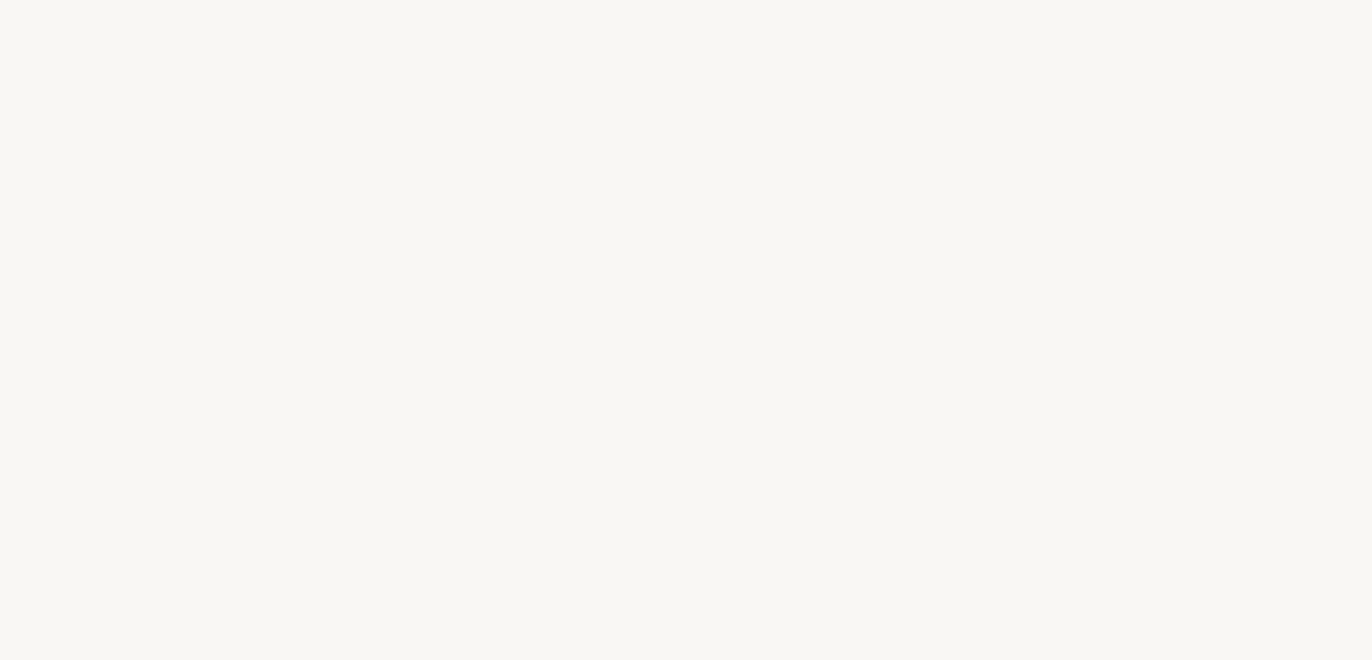 select on "US" 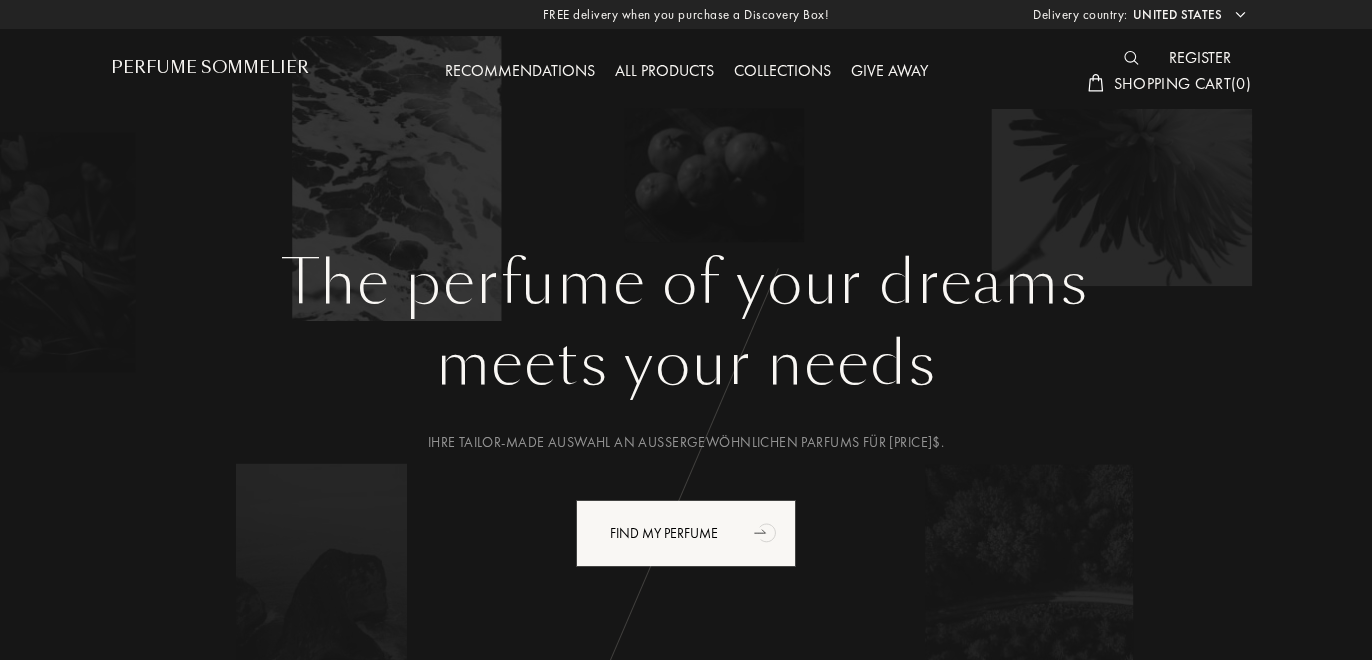 scroll, scrollTop: 195, scrollLeft: 0, axis: vertical 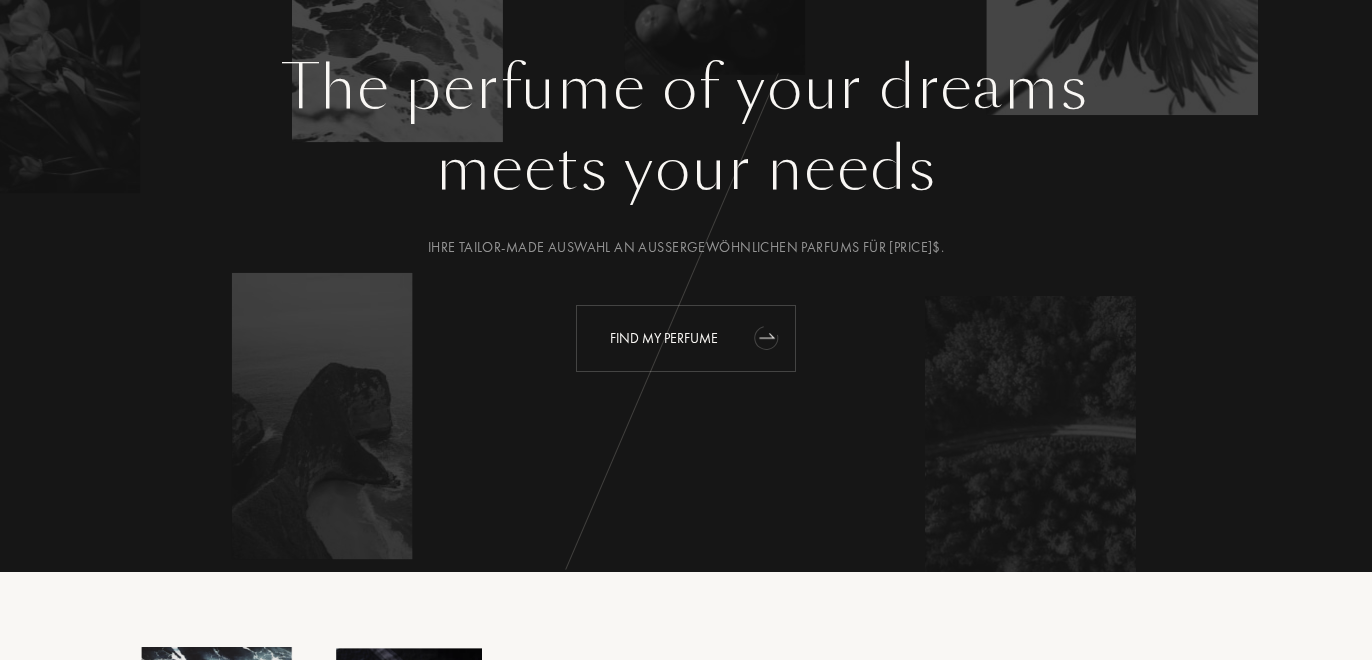 click on "Find my perfume" at bounding box center [664, 338] 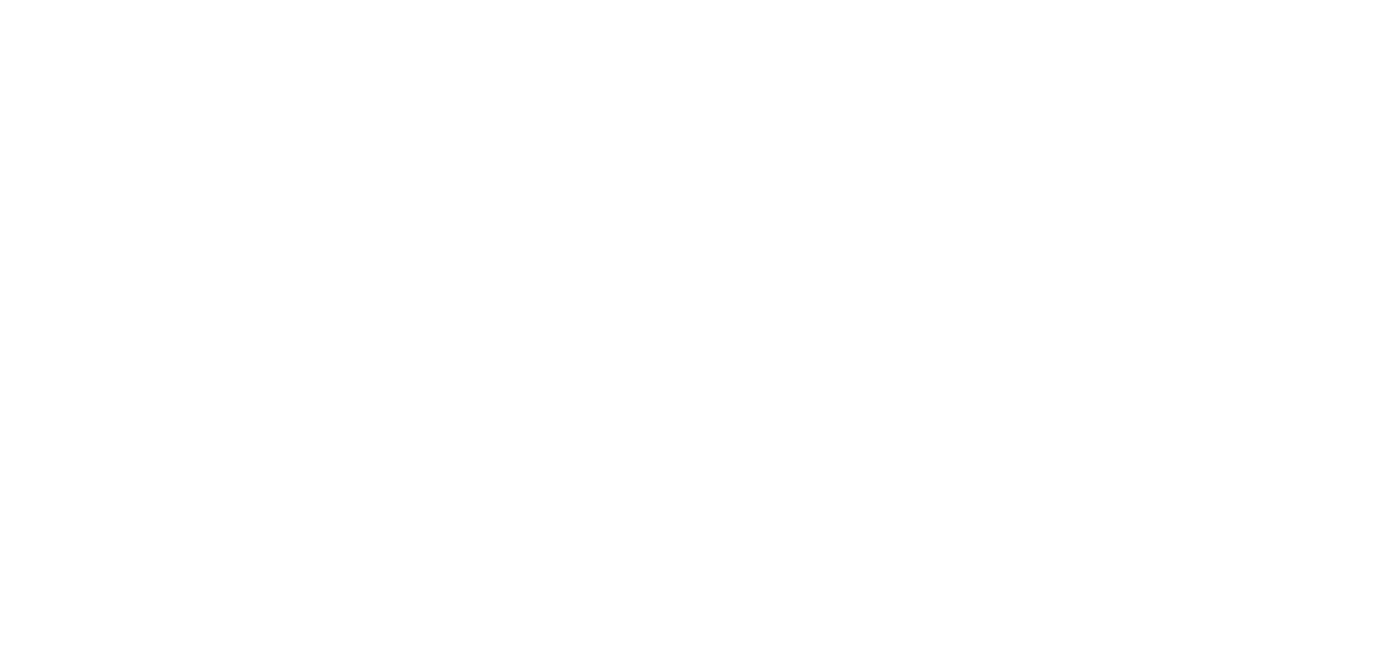 scroll, scrollTop: 0, scrollLeft: 0, axis: both 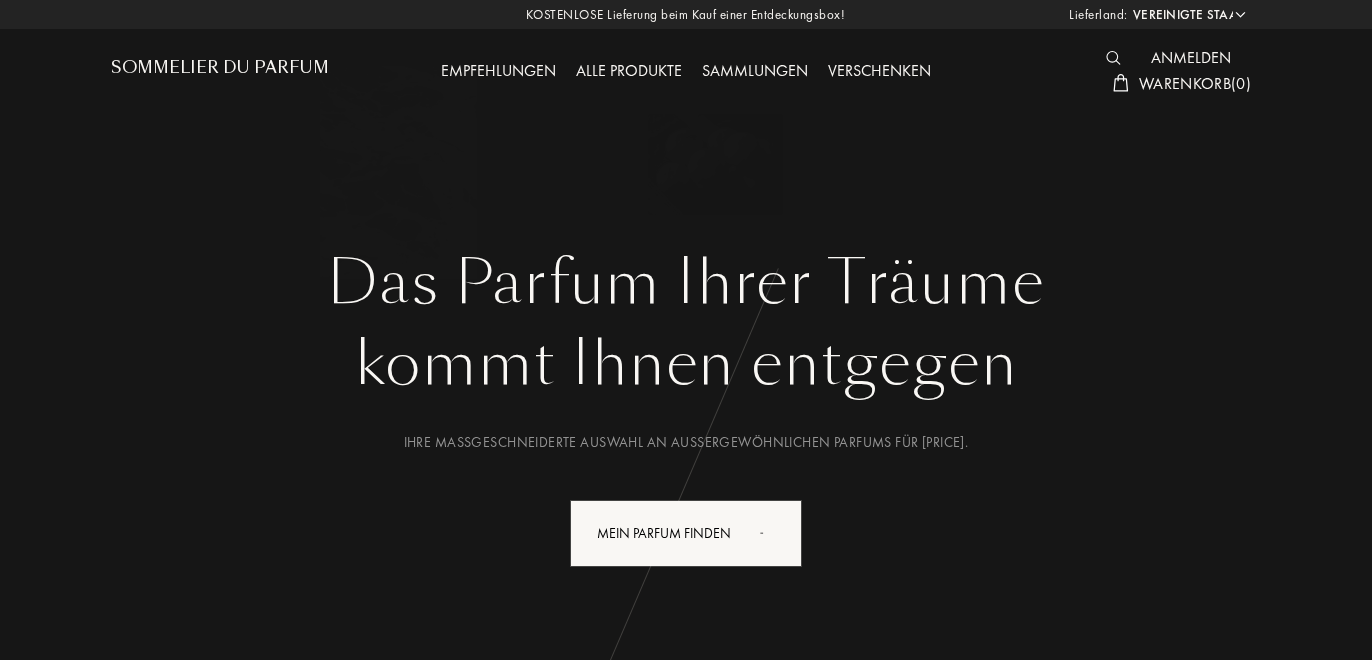select on "US" 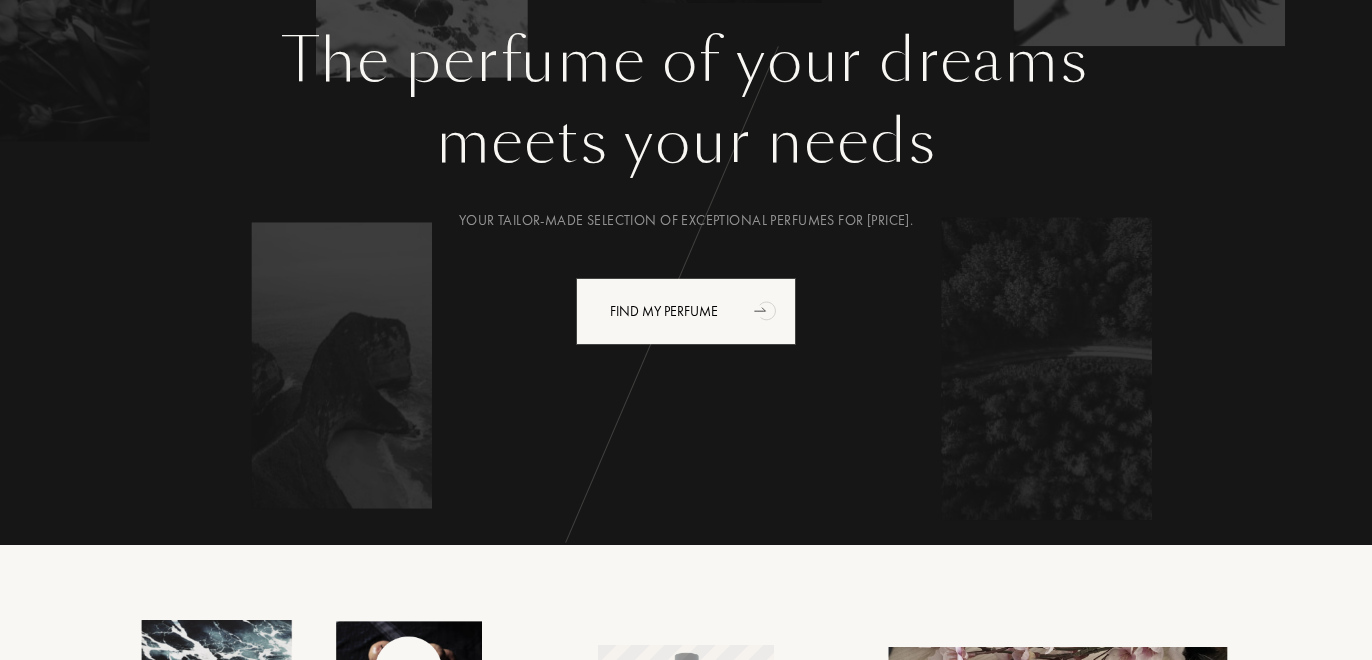 scroll, scrollTop: 0, scrollLeft: 0, axis: both 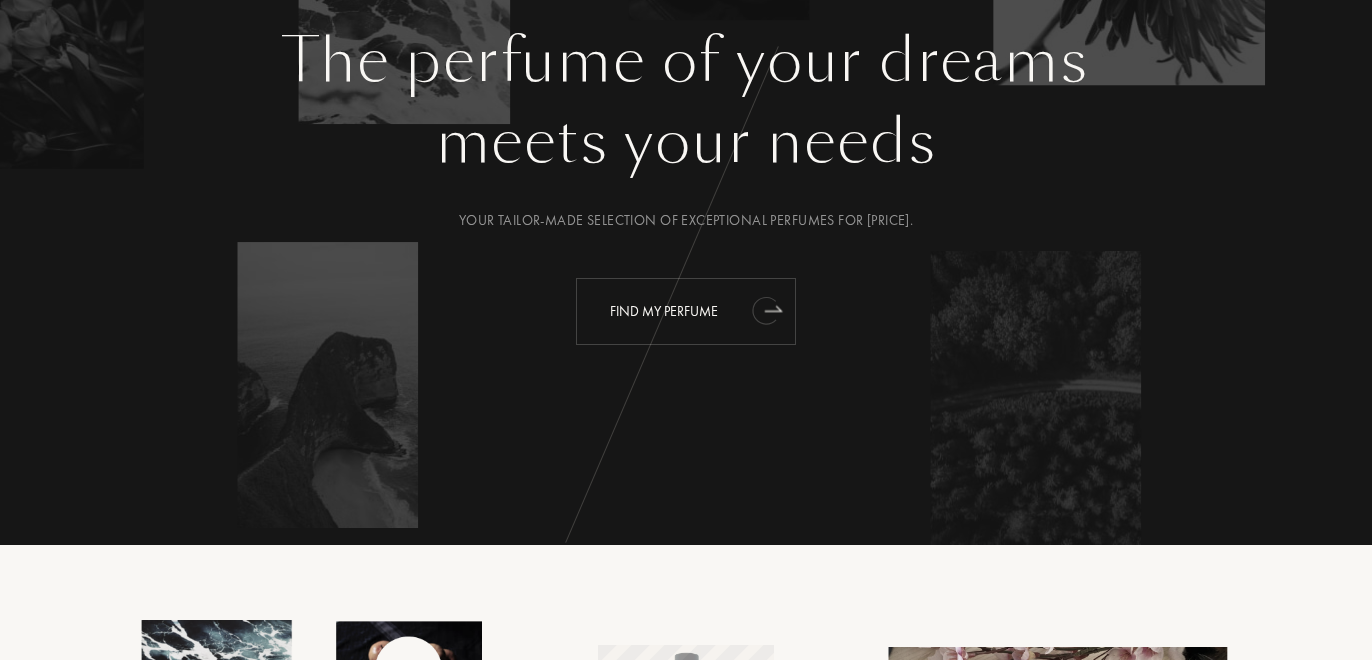 click 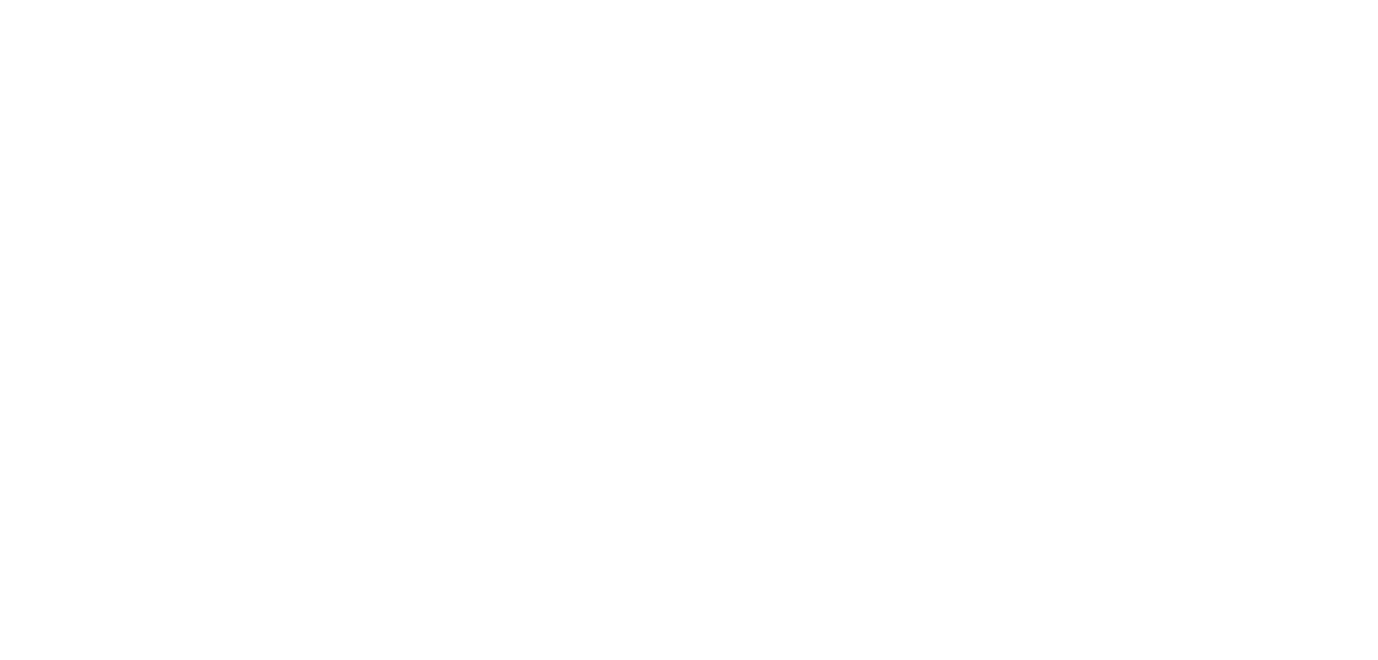 scroll, scrollTop: 0, scrollLeft: 0, axis: both 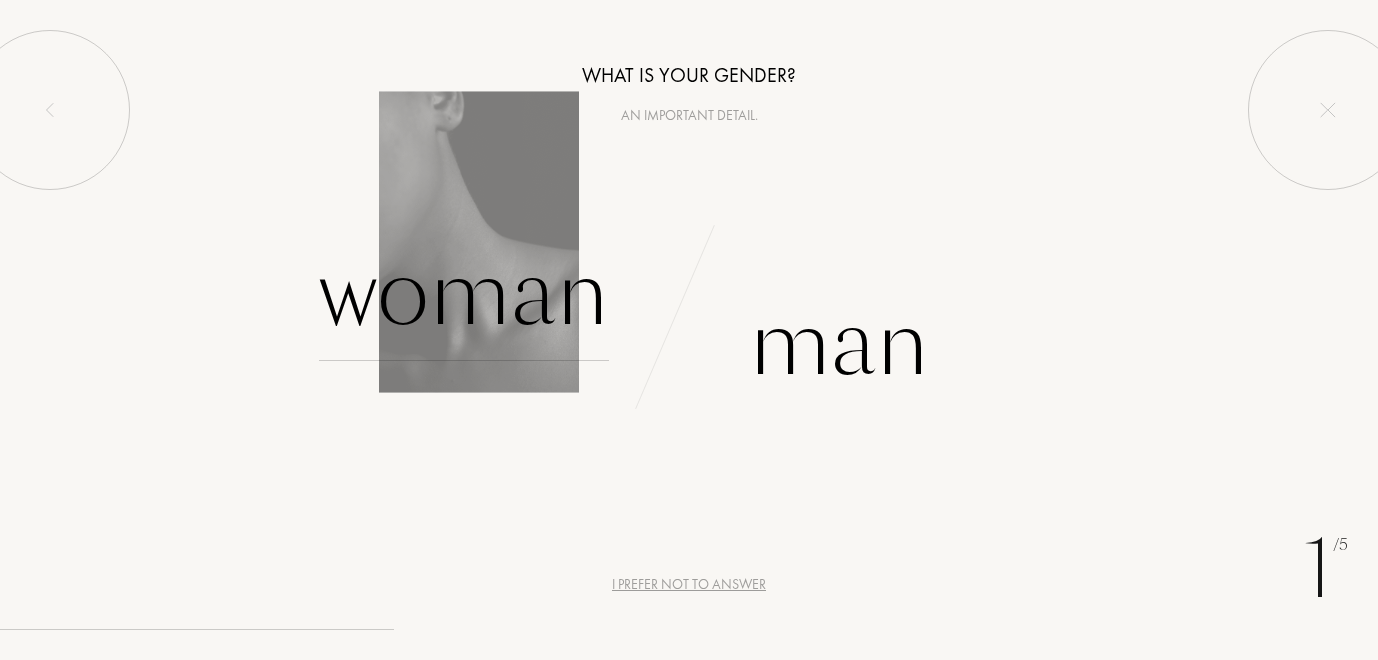 click on "Woman" at bounding box center [464, 293] 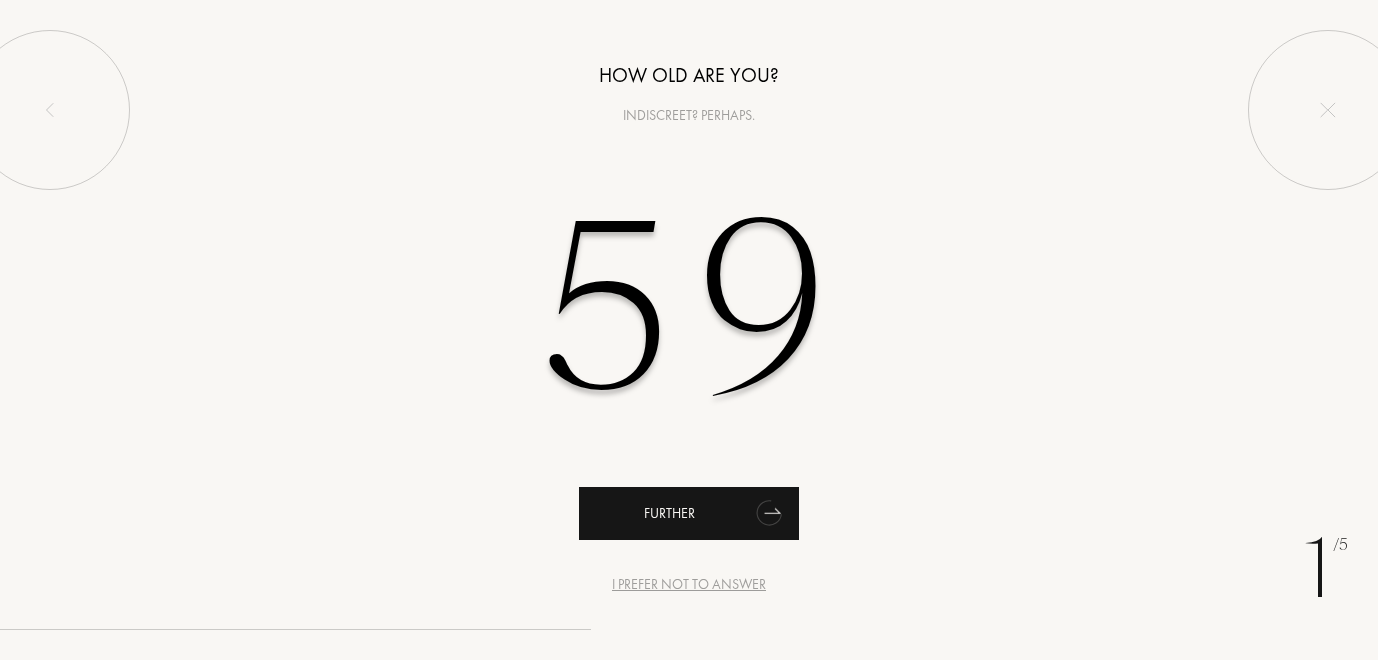 type on "59" 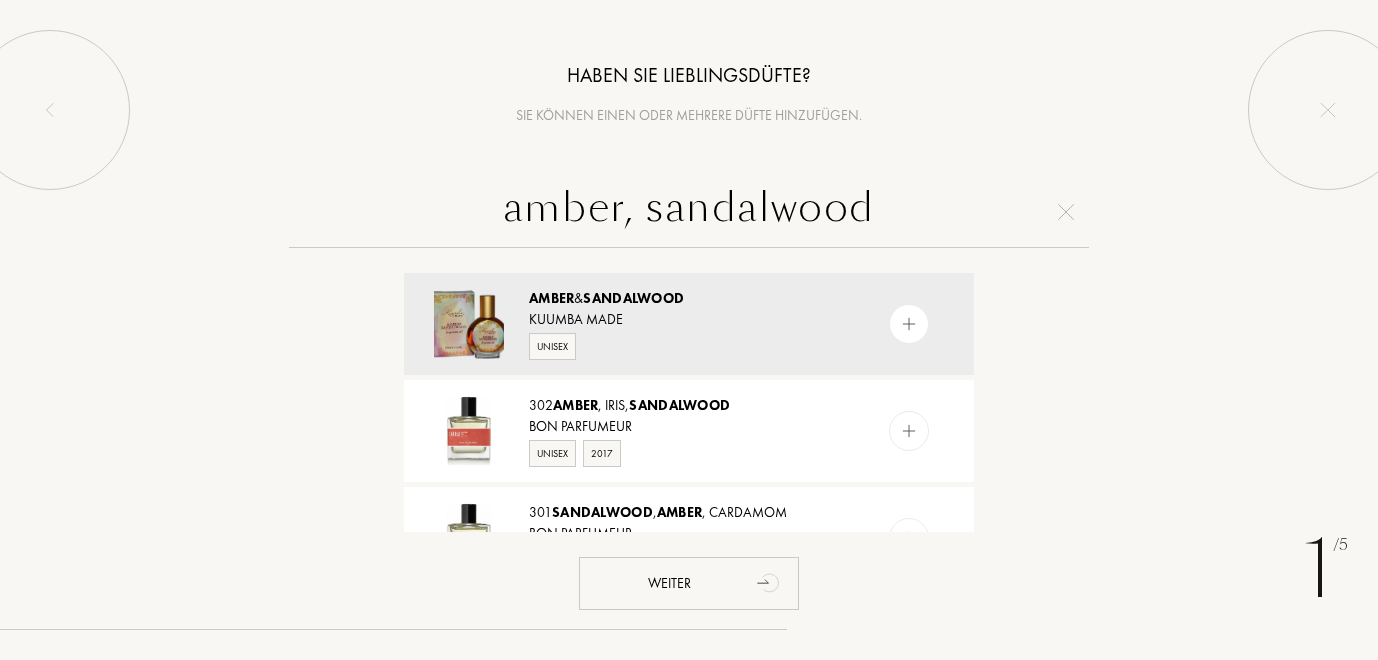 type on "amber, sandalwood" 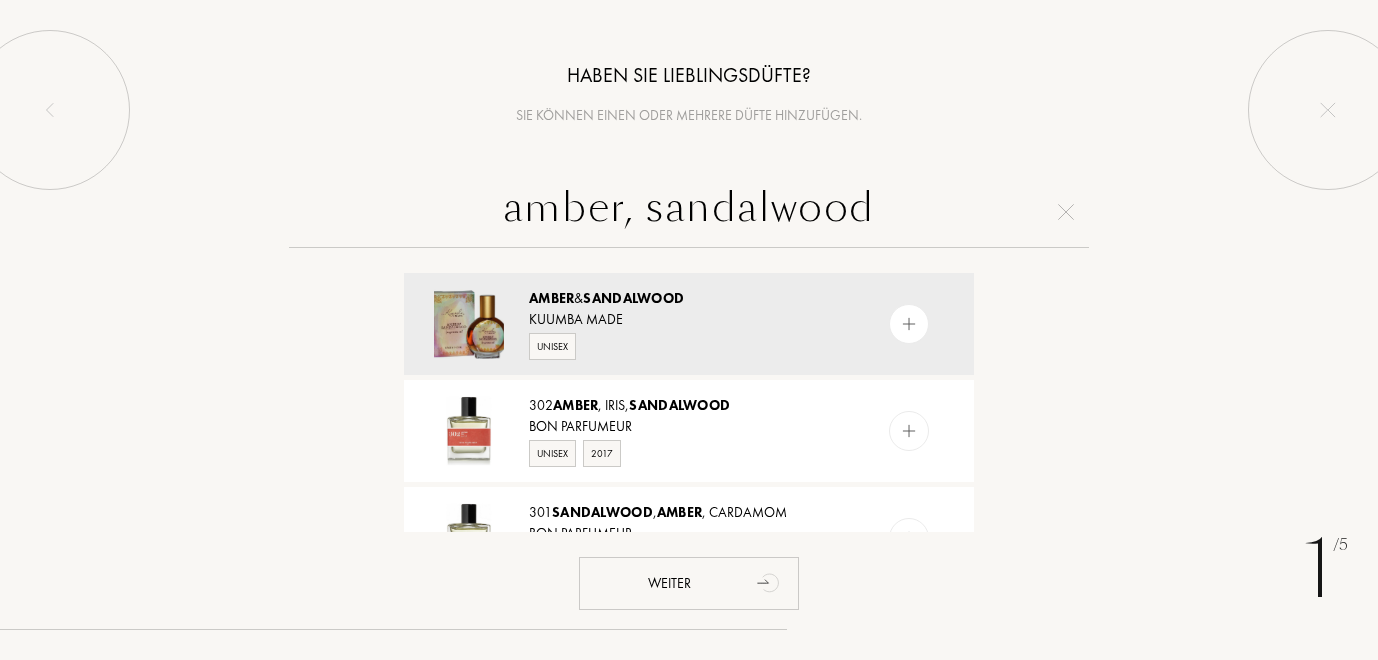 drag, startPoint x: 904, startPoint y: 220, endPoint x: 474, endPoint y: 213, distance: 430.05698 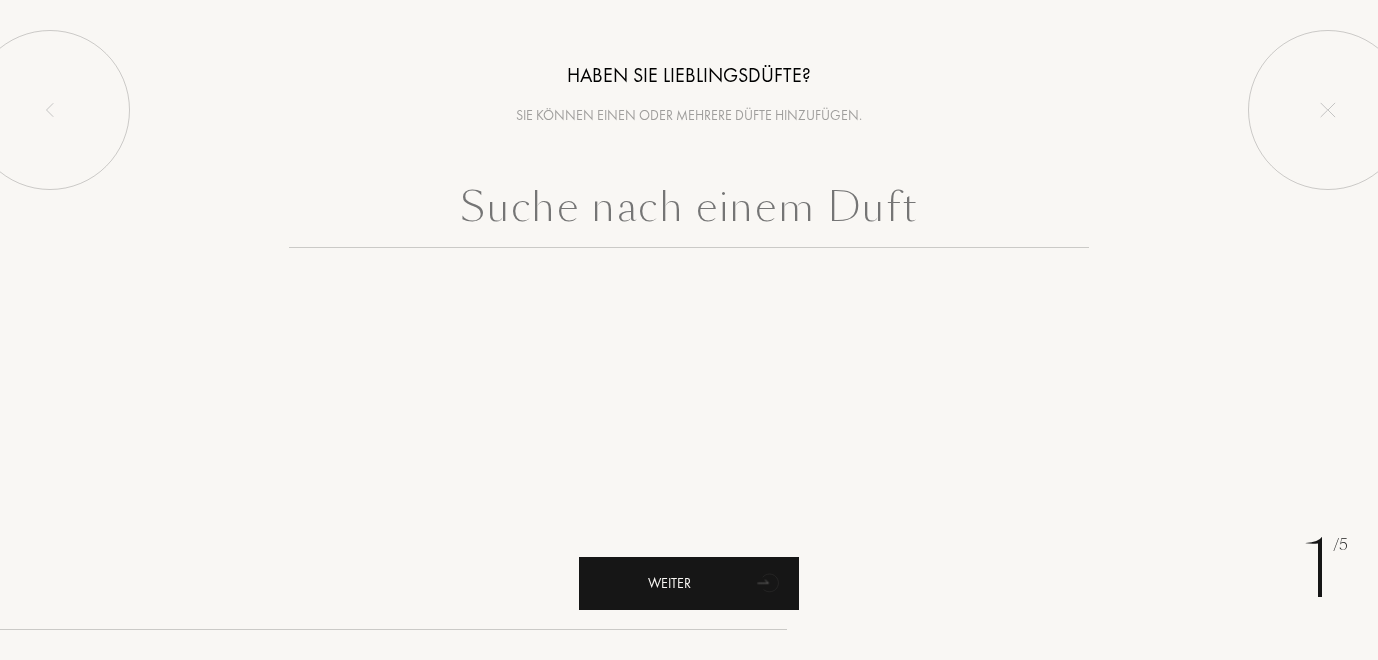 type 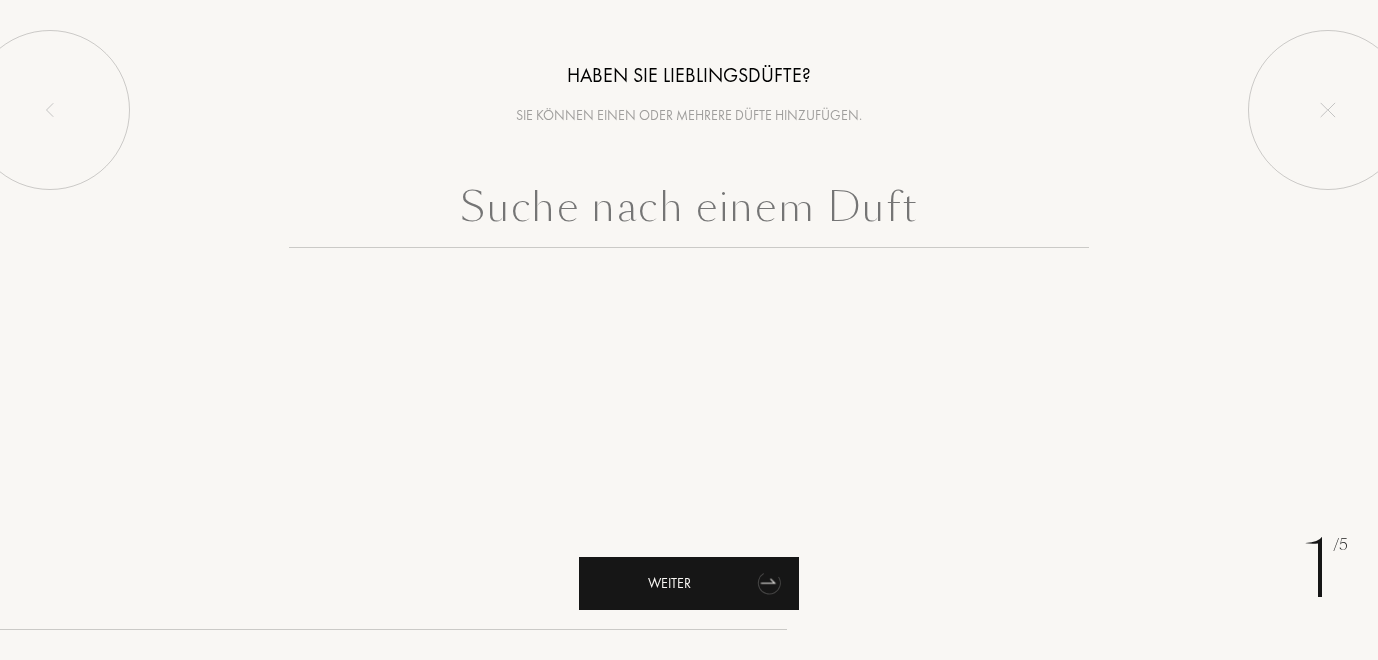 click on "Weiter" at bounding box center [689, 583] 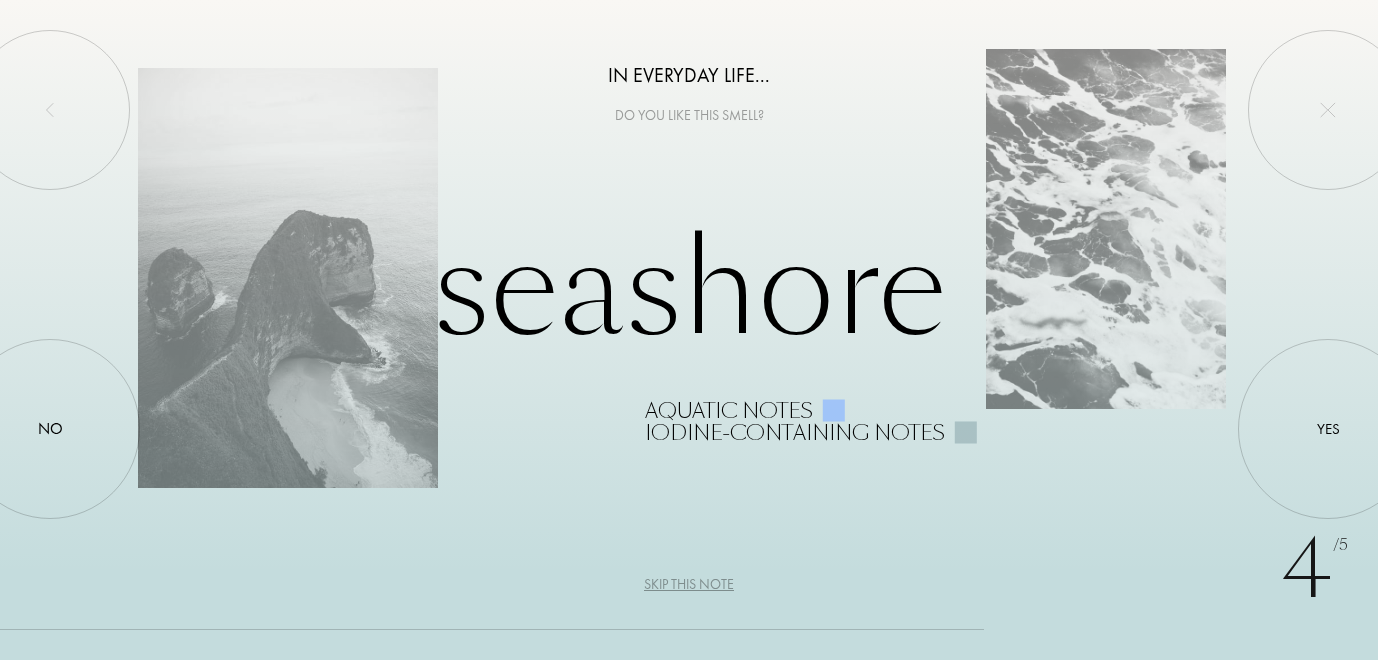 click on "4 /5 In everyday life... Do you like this smell? seashore Aquatic notes Iodine-containing notes Yes No Skip this note" at bounding box center (689, 330) 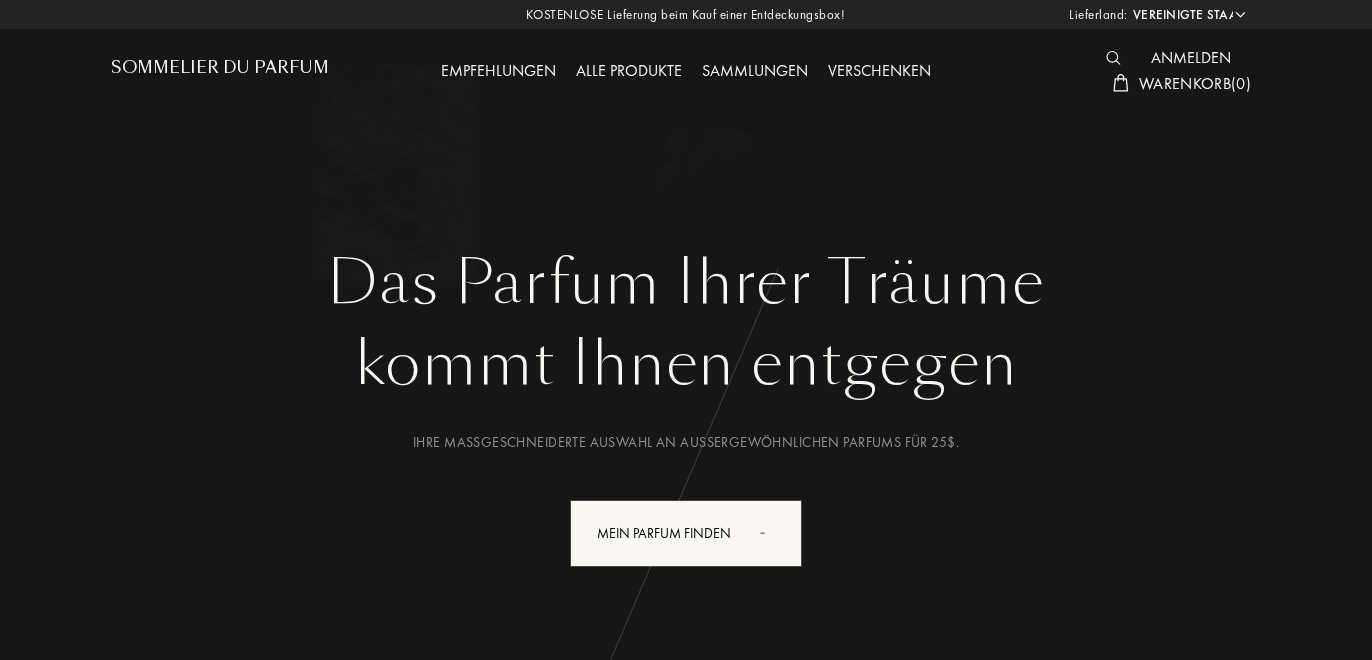 select on "US" 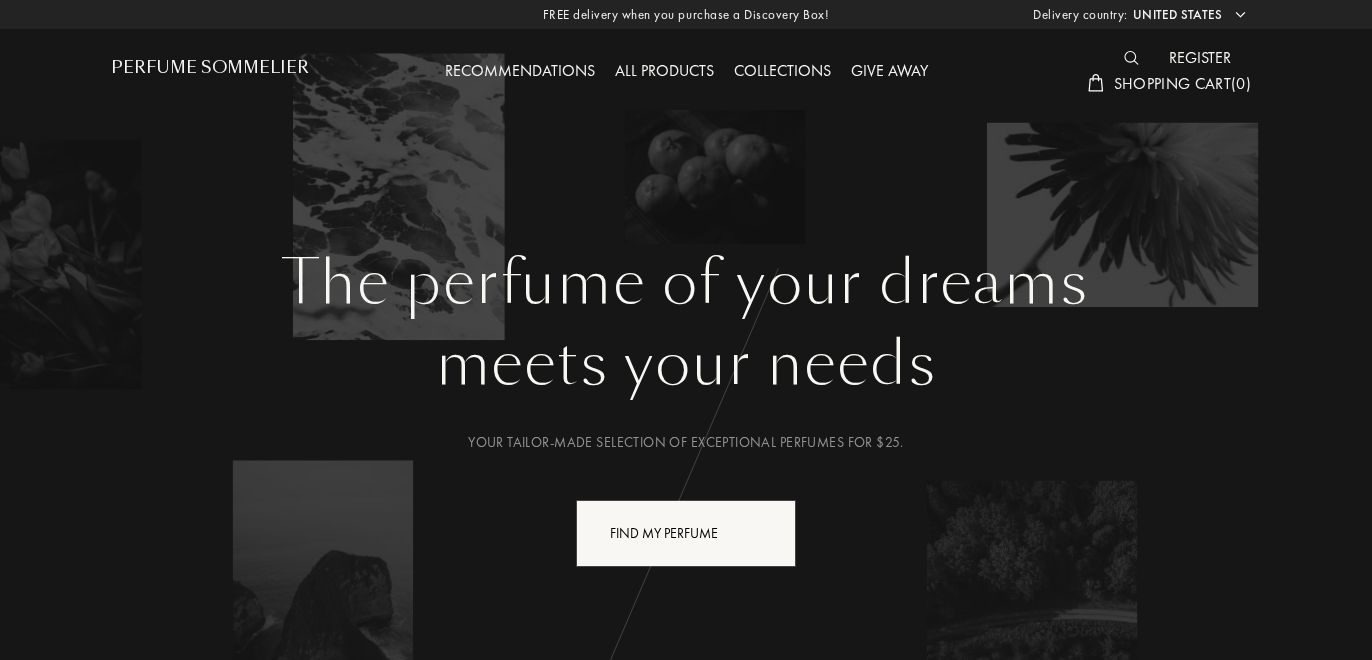 scroll, scrollTop: 222, scrollLeft: 0, axis: vertical 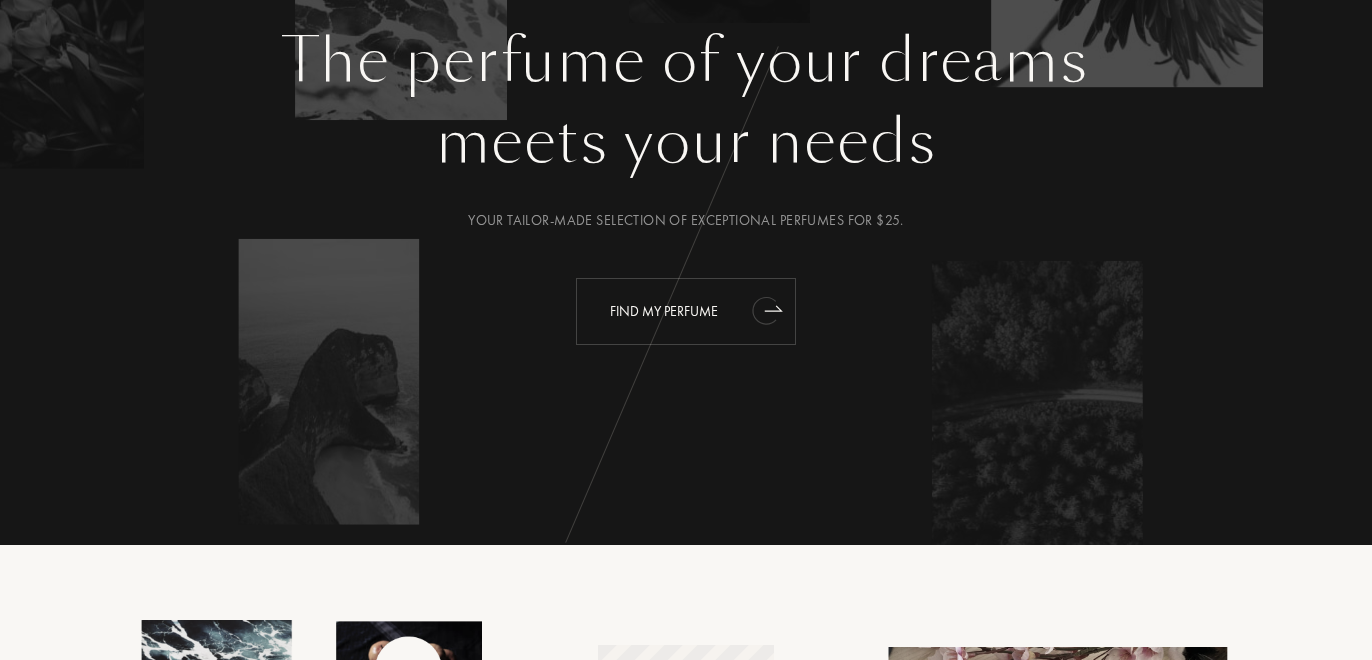 click 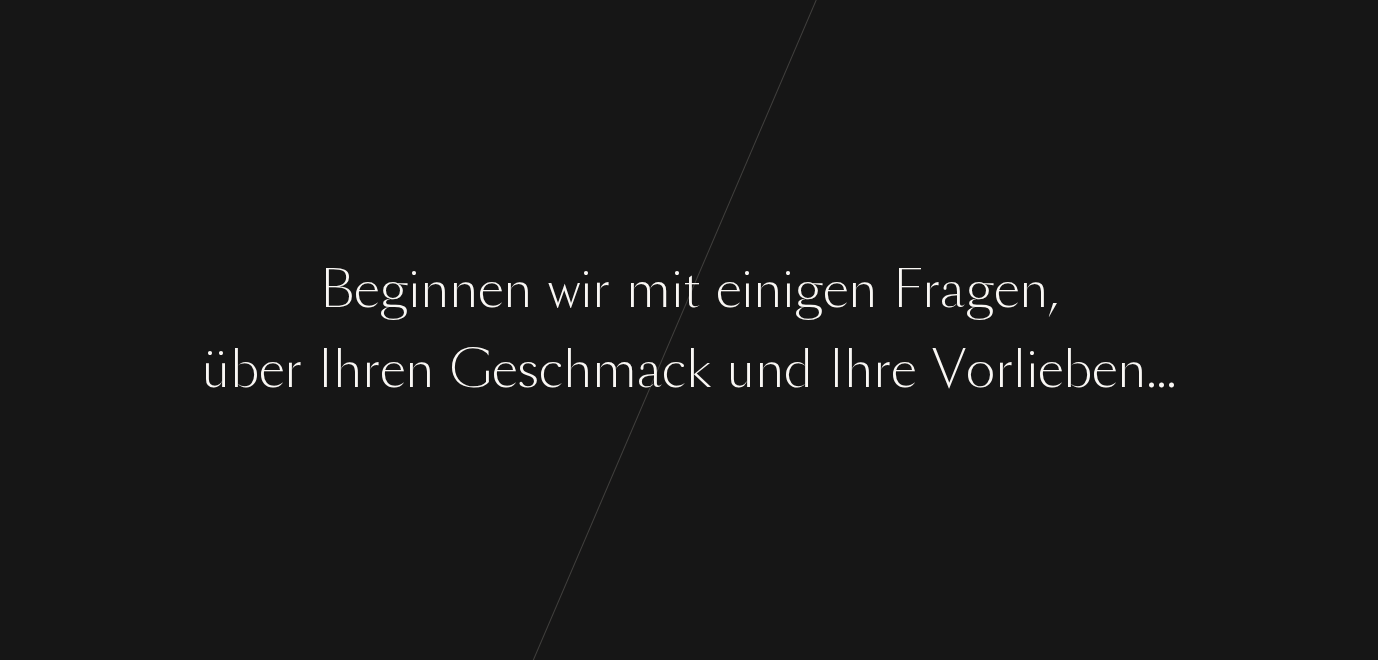 scroll, scrollTop: 0, scrollLeft: 0, axis: both 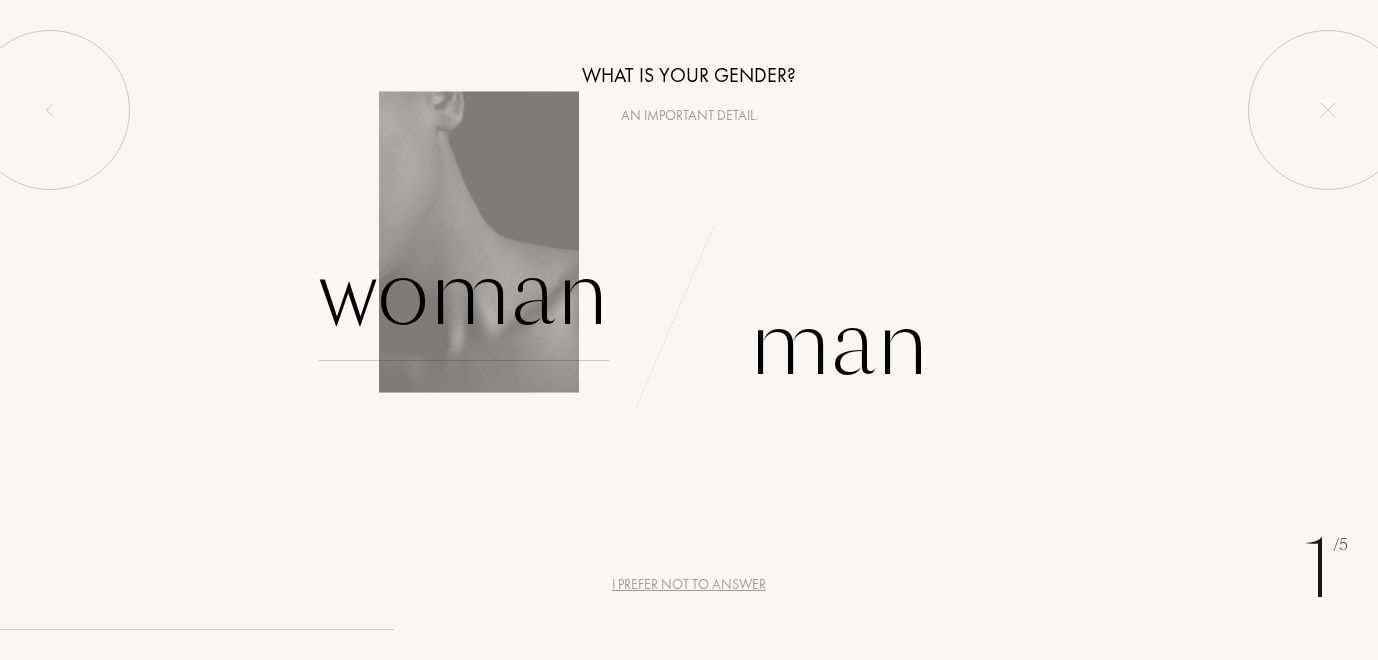 click on "Woman" at bounding box center (464, 293) 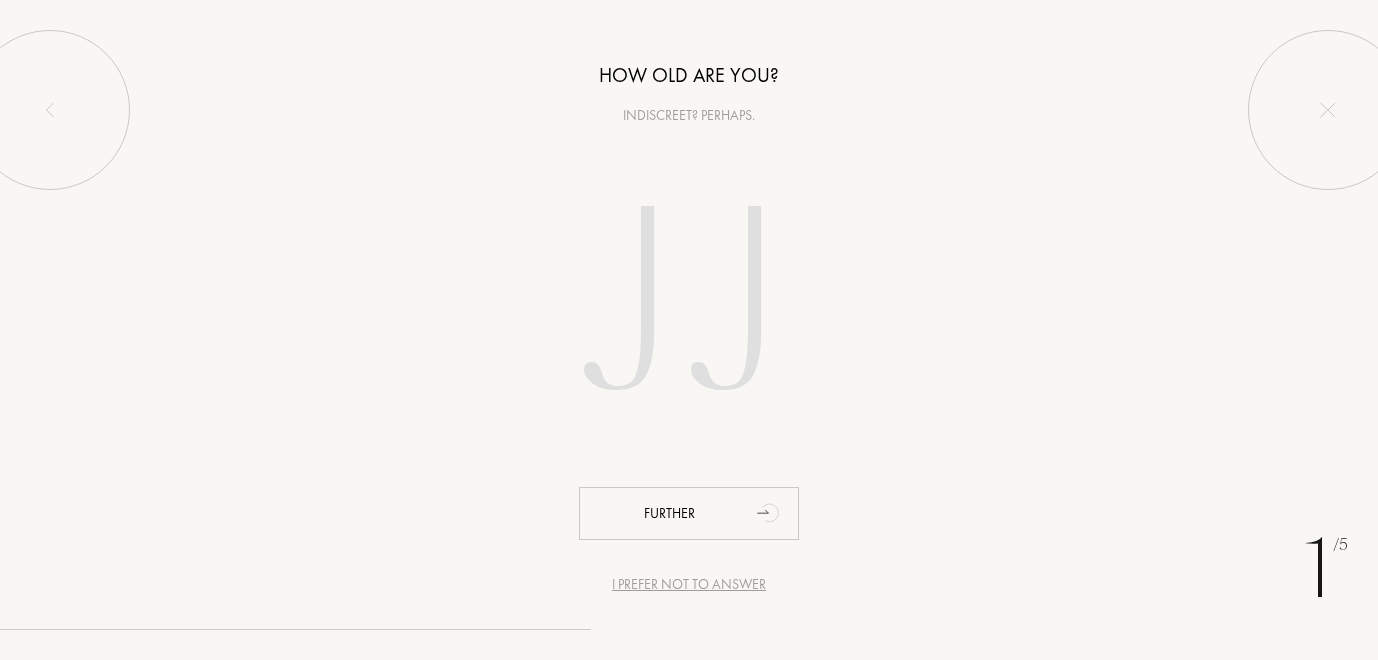 click at bounding box center (689, 308) 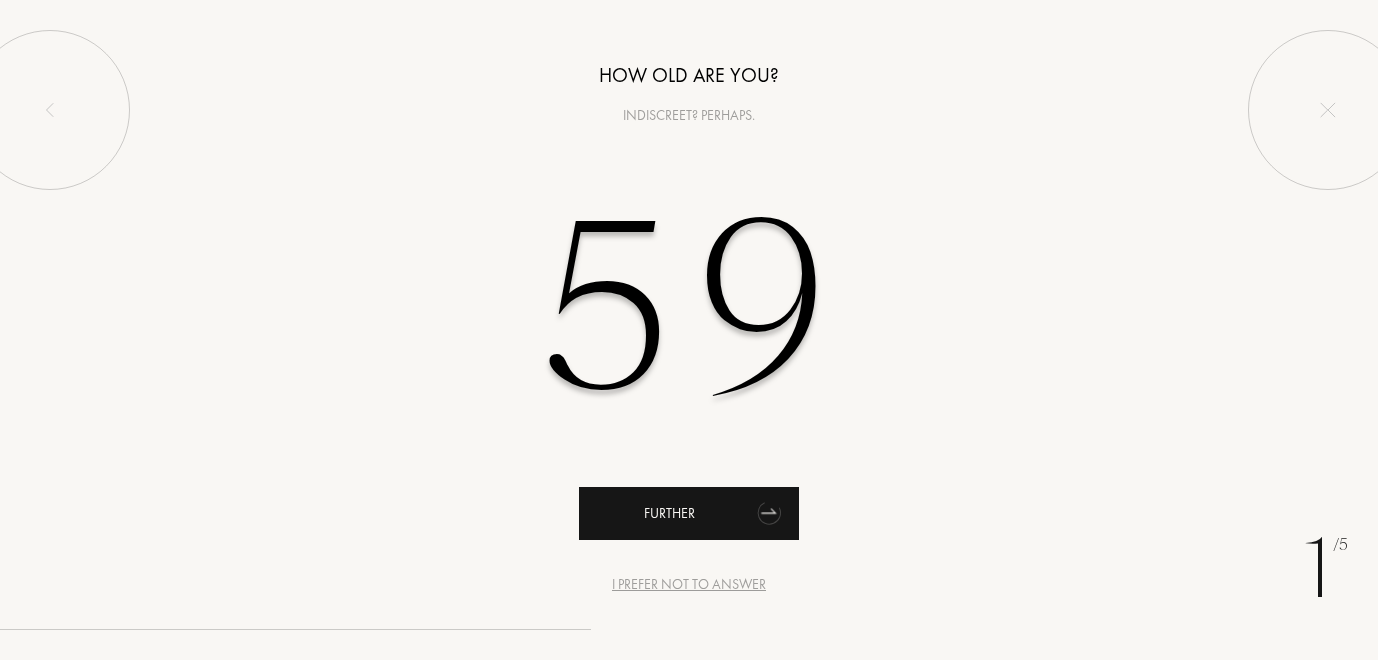 type on "59" 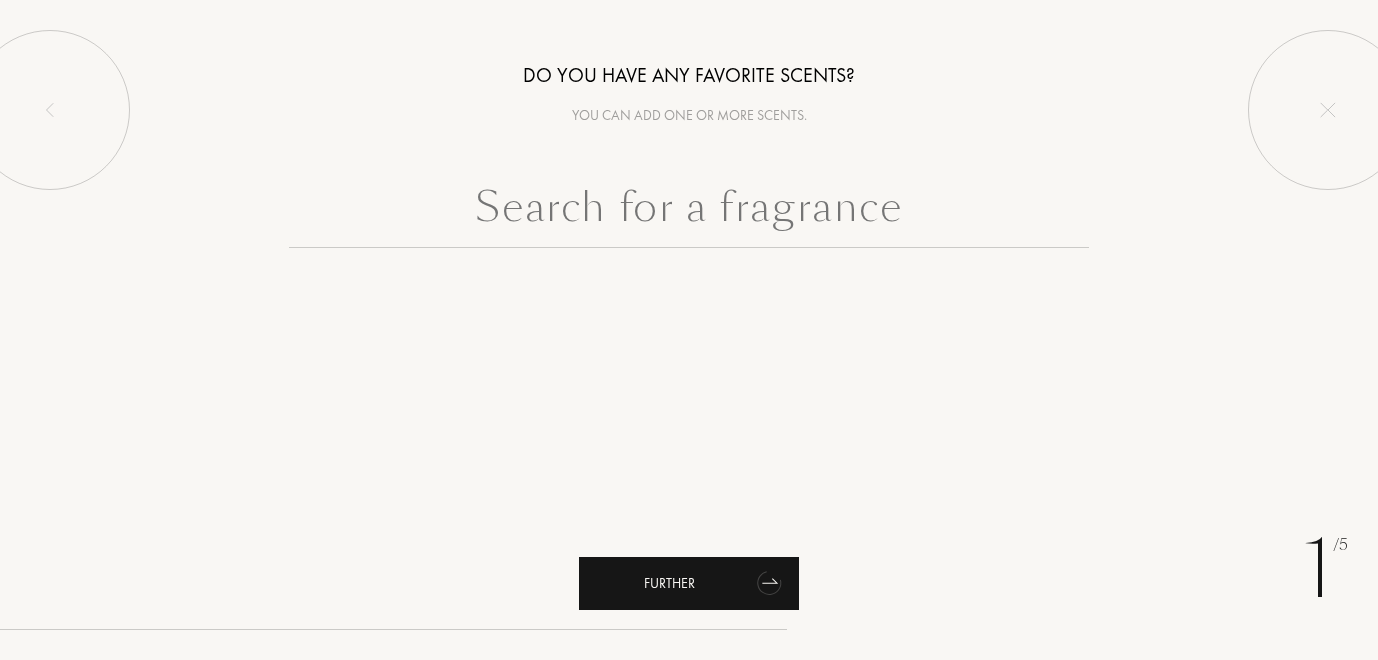 click on "Further" at bounding box center [669, 583] 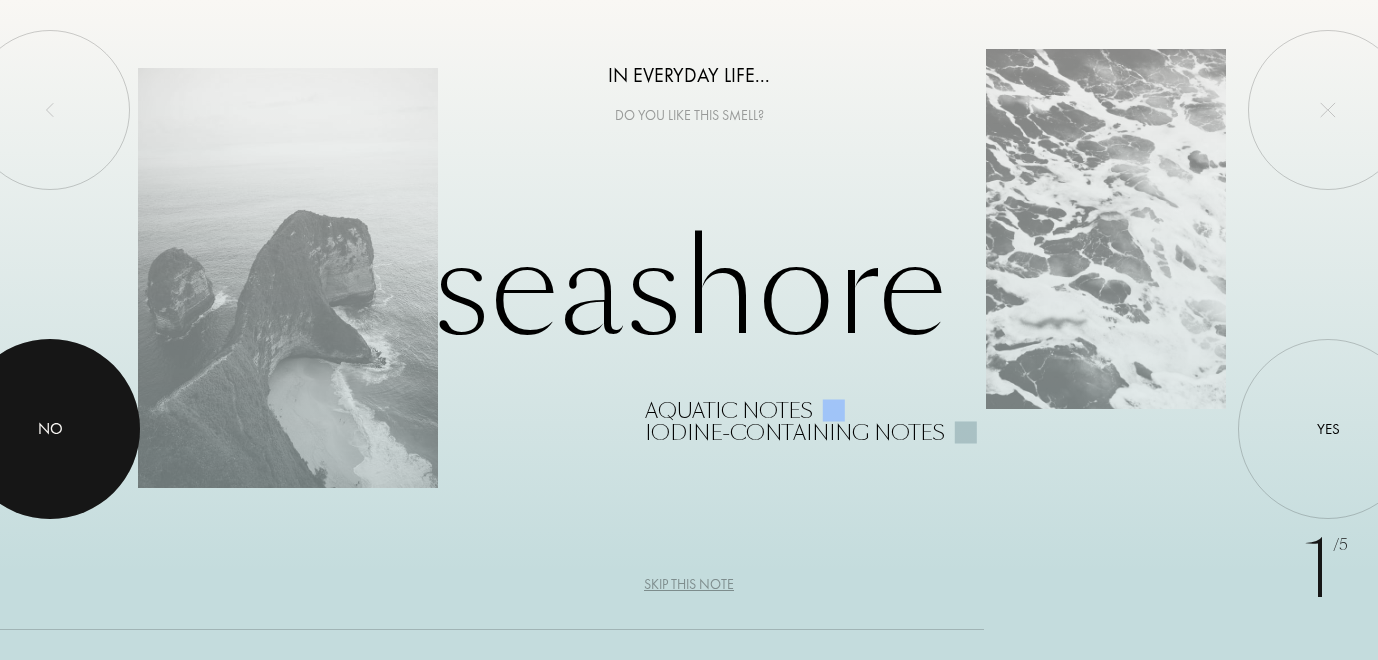 click at bounding box center [50, 429] 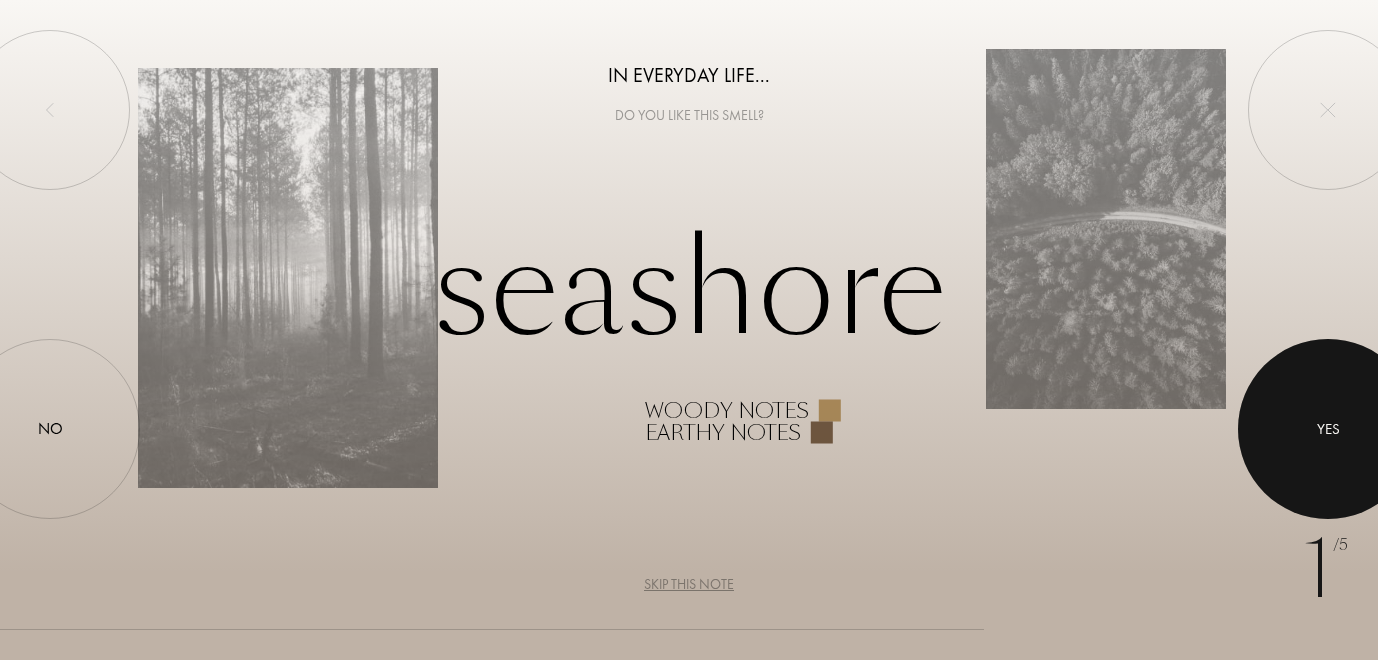 click at bounding box center [1328, 429] 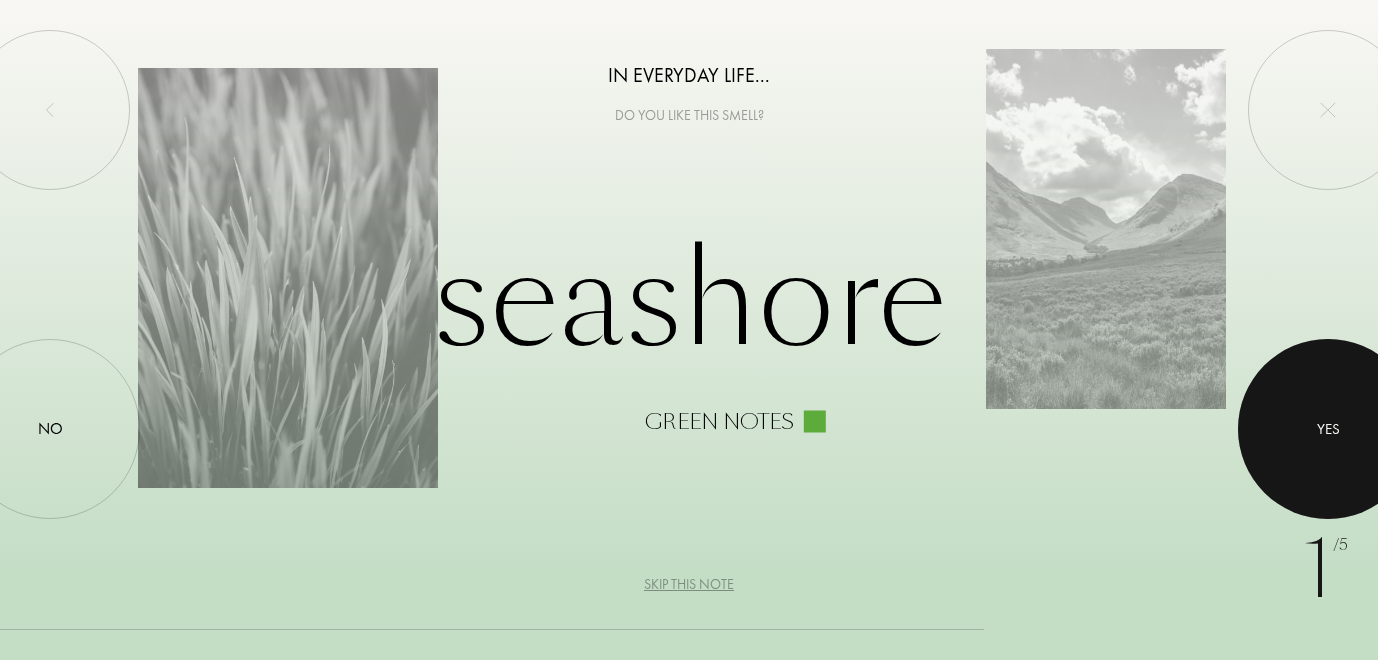 click at bounding box center (1328, 429) 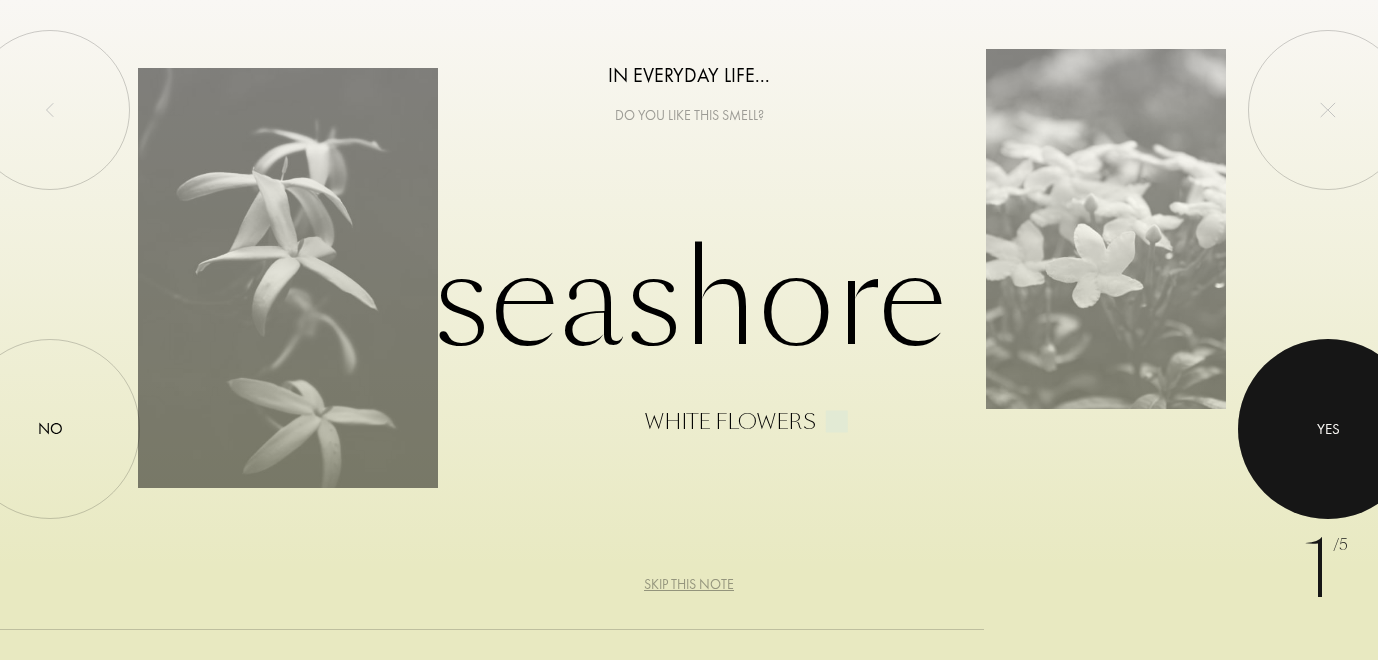 click at bounding box center [1328, 429] 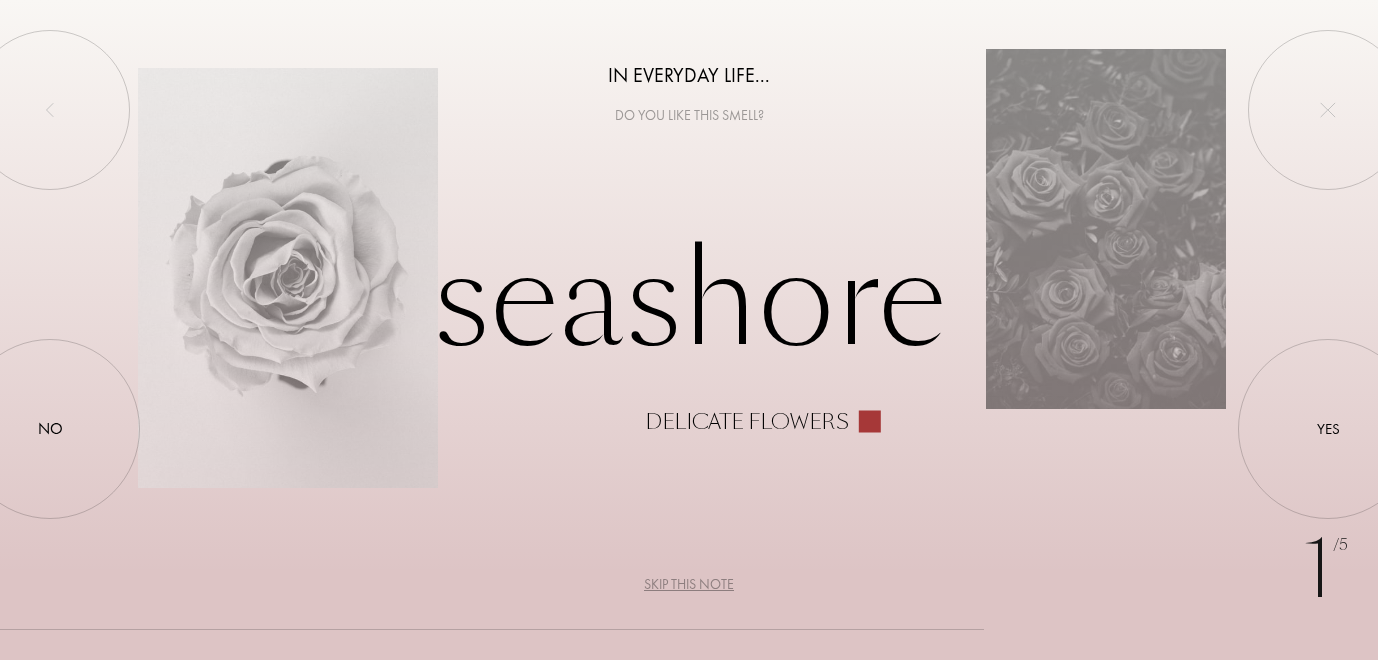 click on "Skip this note" at bounding box center (689, 584) 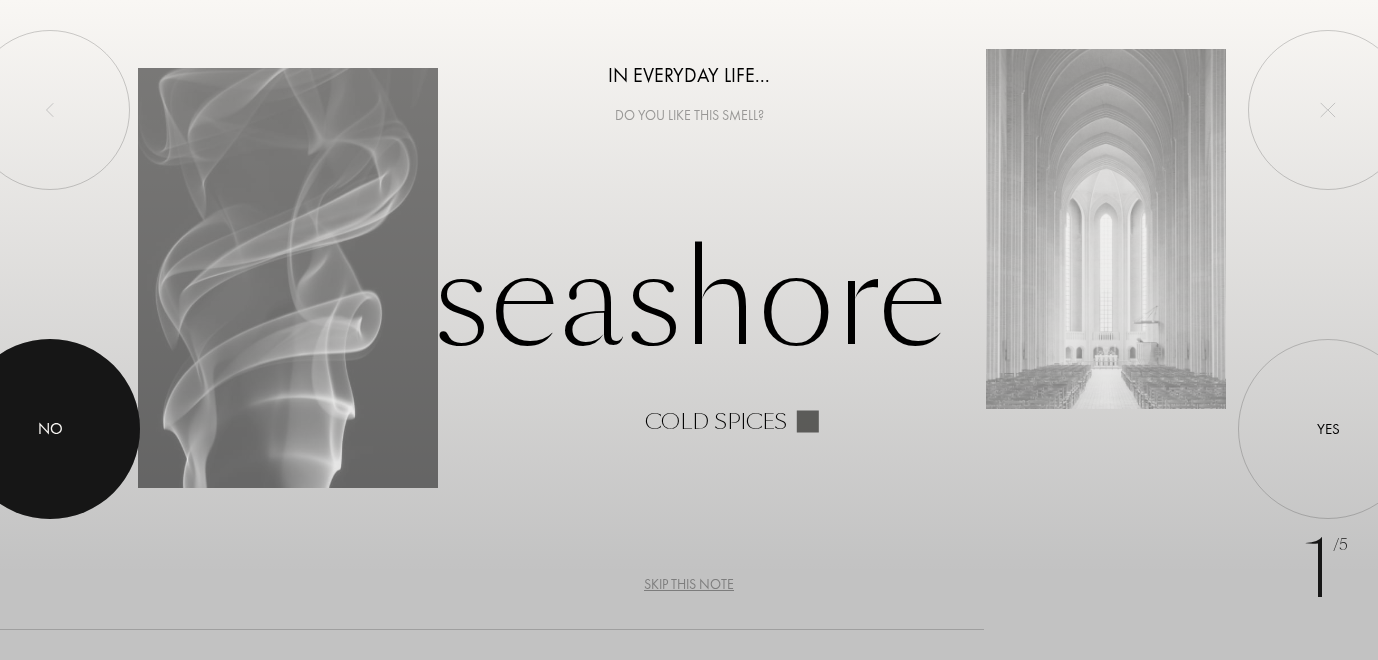 click at bounding box center (50, 429) 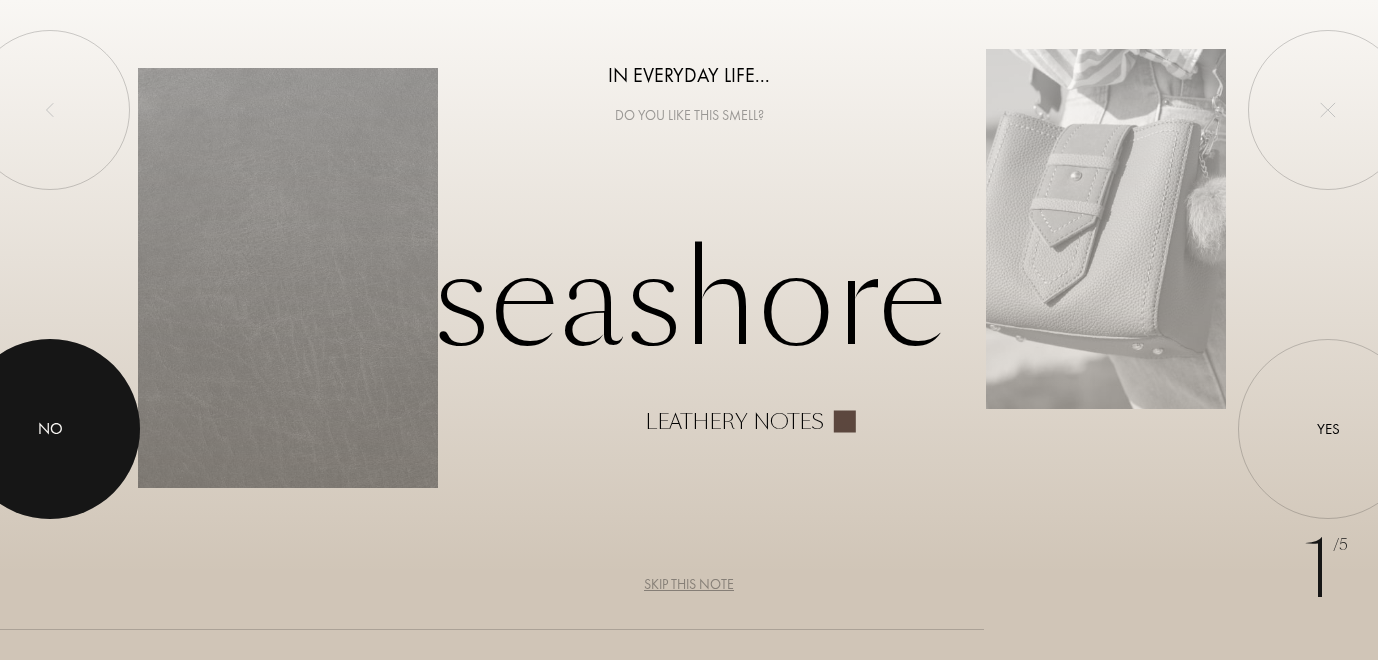 click at bounding box center [50, 429] 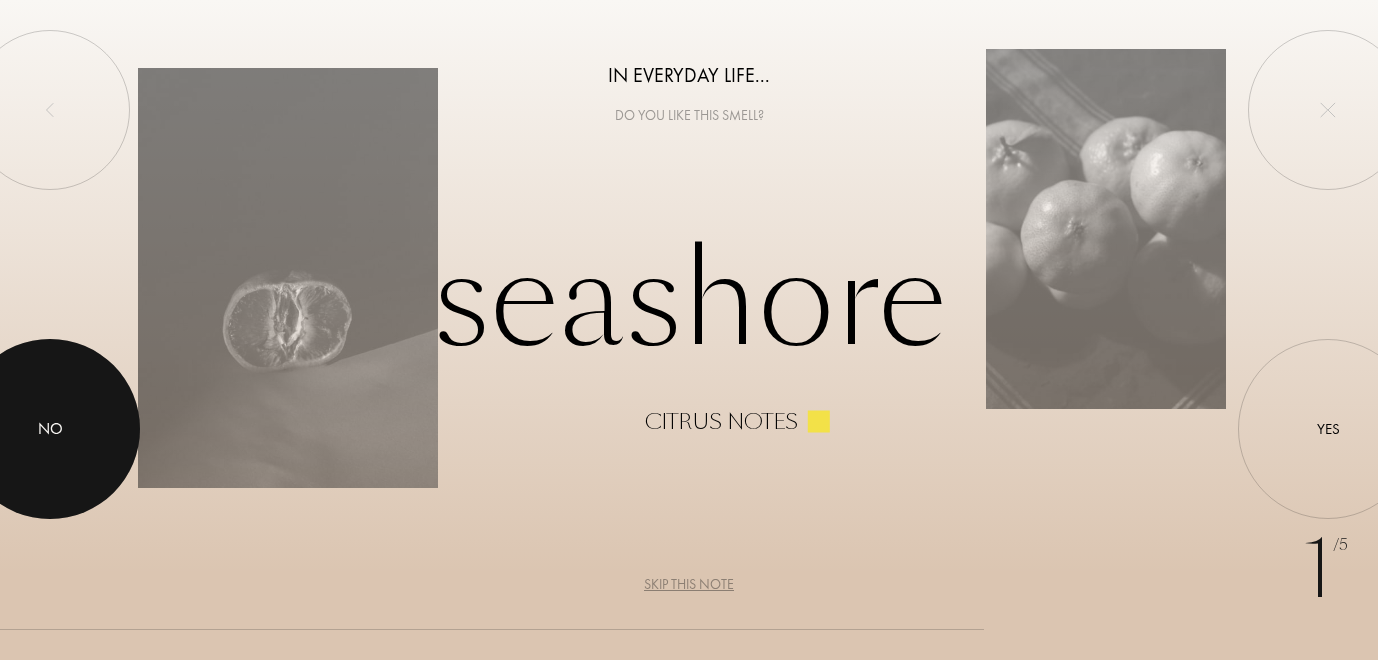 click at bounding box center (50, 429) 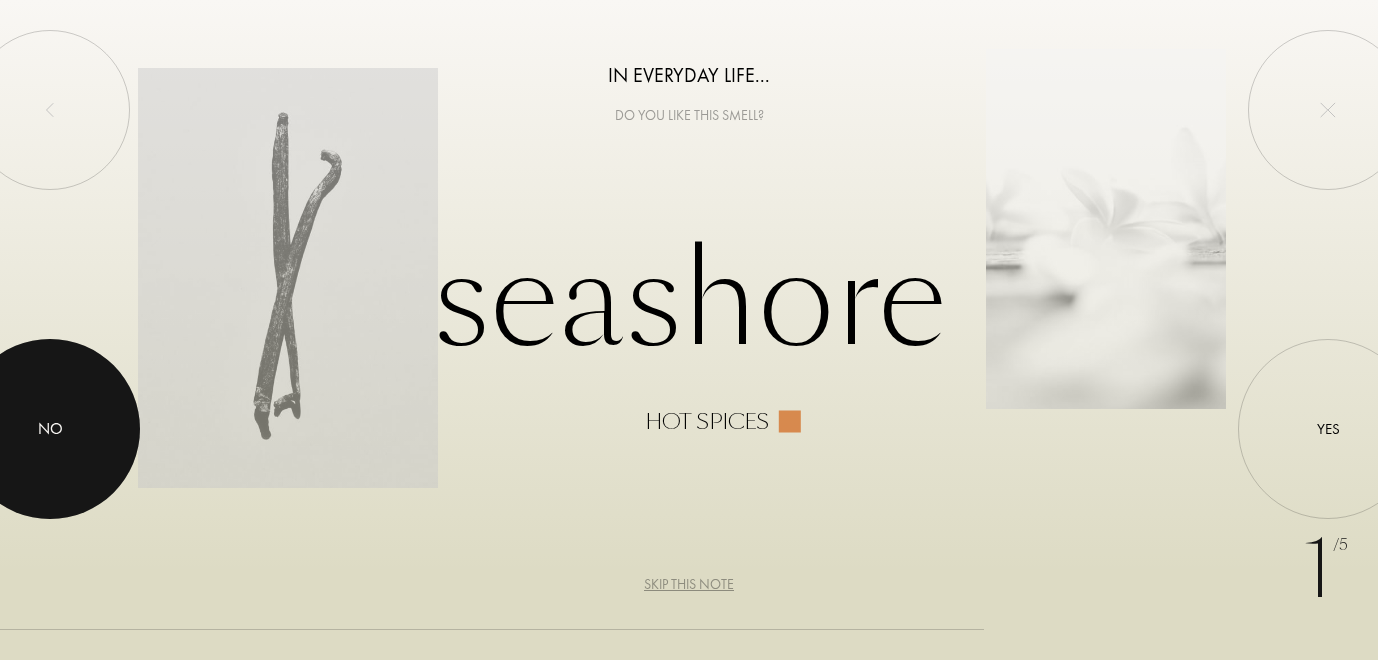 click at bounding box center (50, 429) 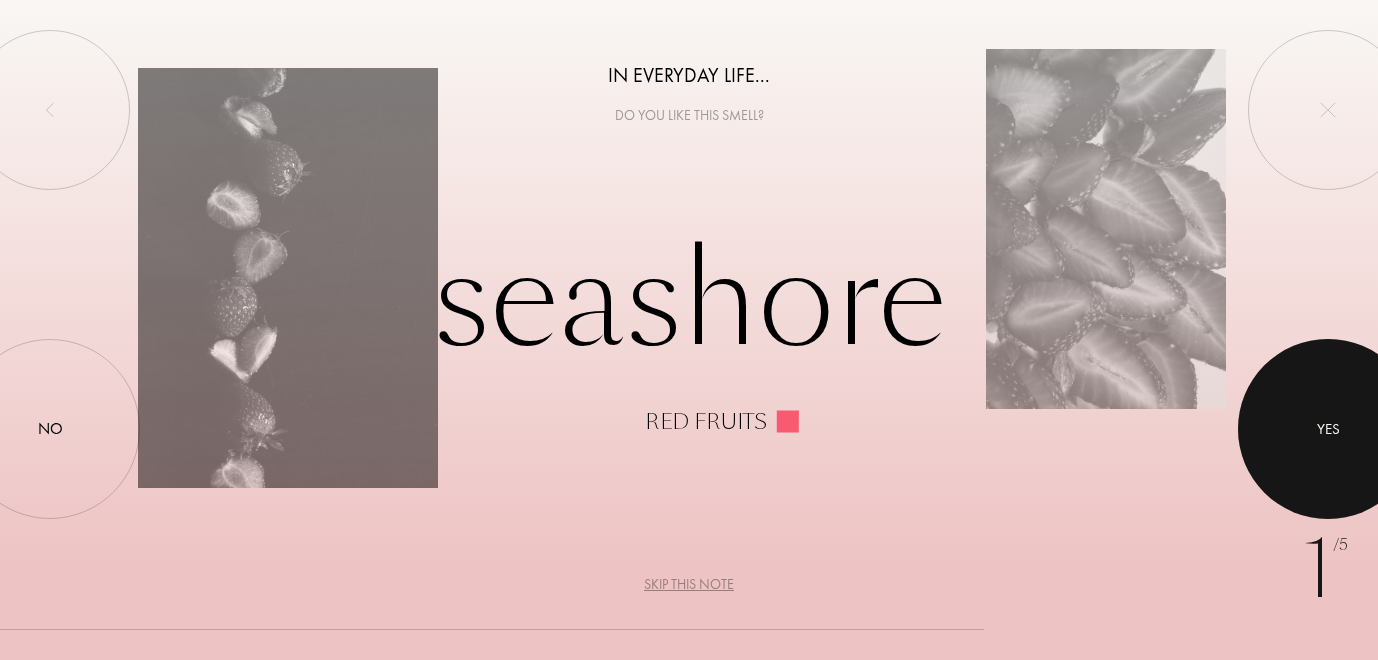 click at bounding box center [1328, 429] 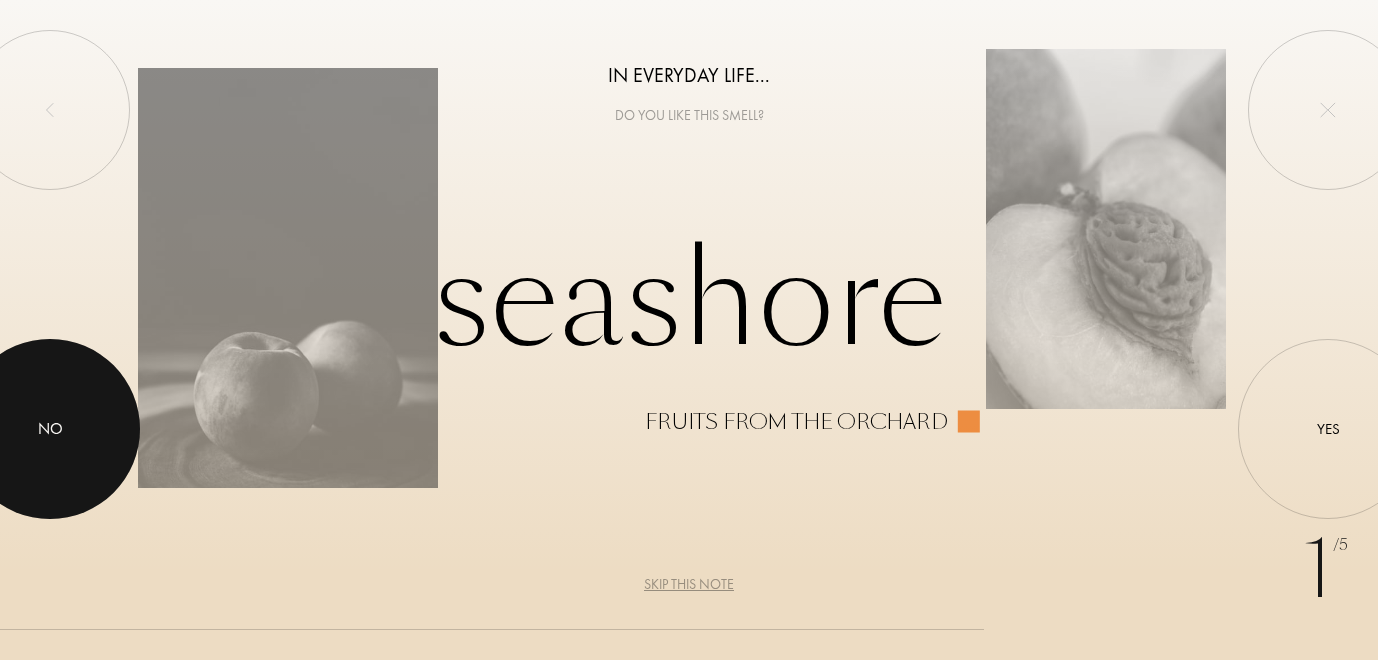 click on "No" at bounding box center (50, 428) 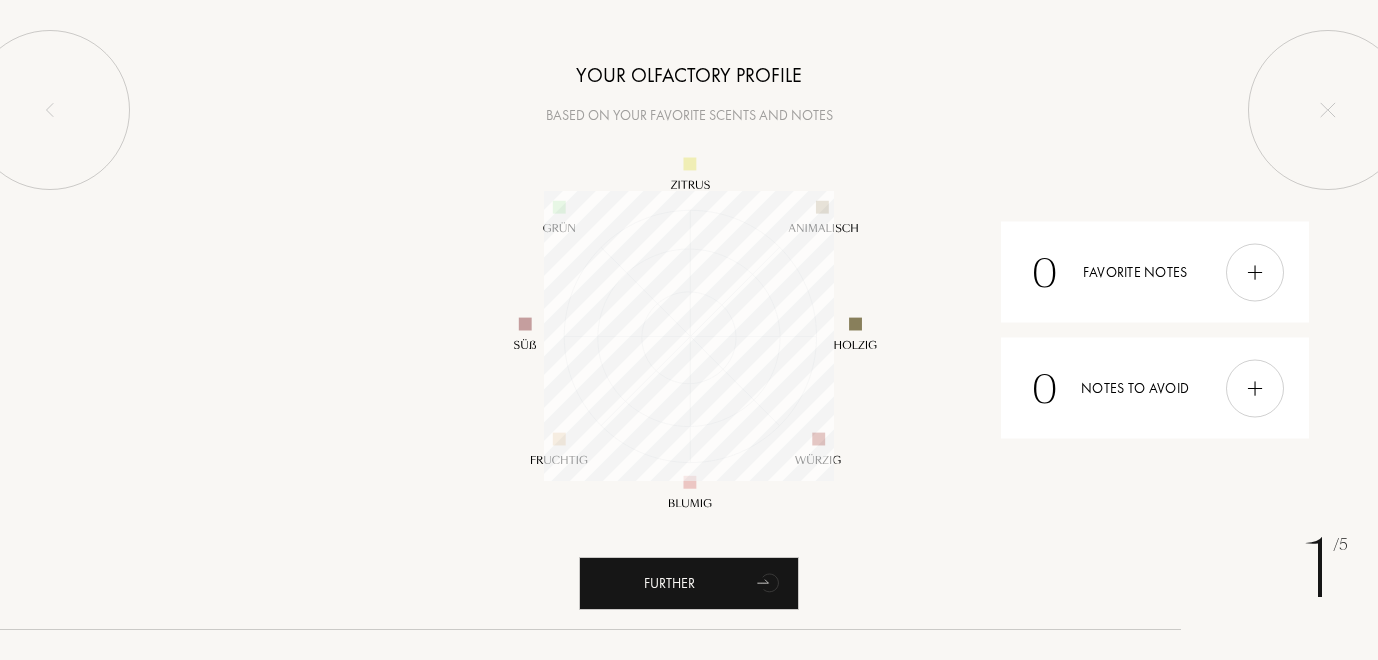 scroll, scrollTop: 999710, scrollLeft: 999710, axis: both 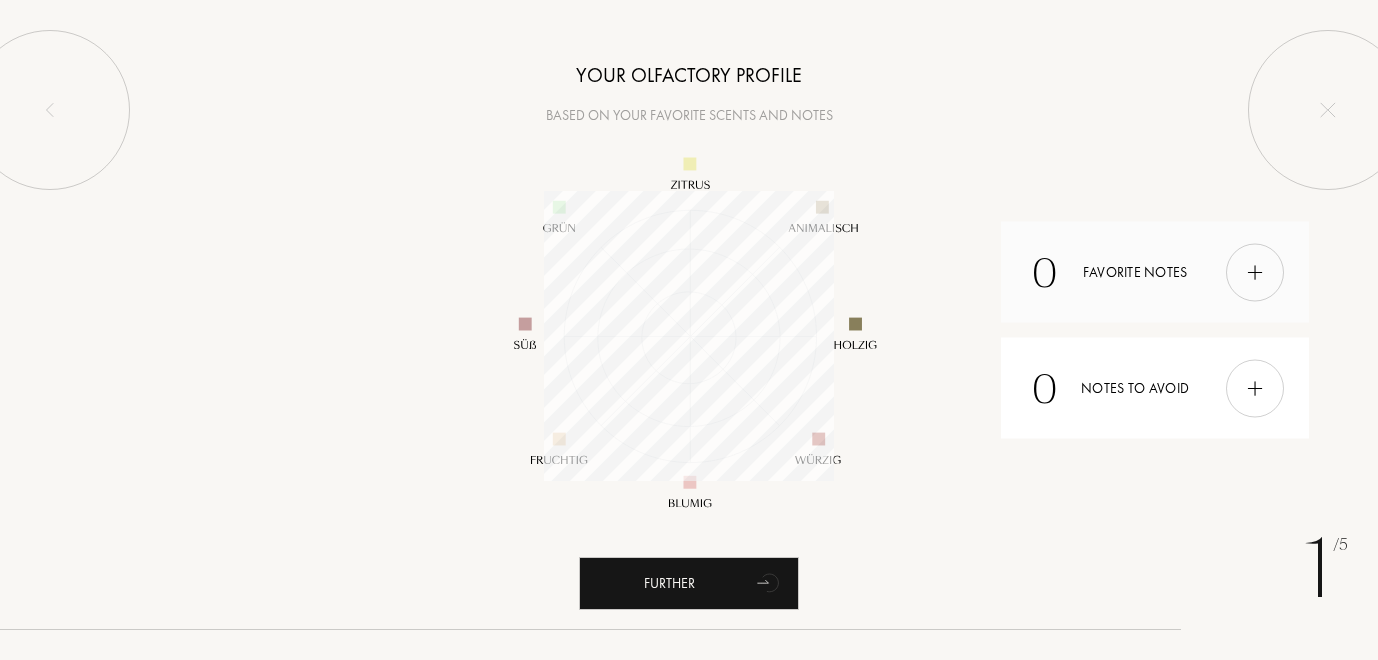 click at bounding box center [1255, 272] 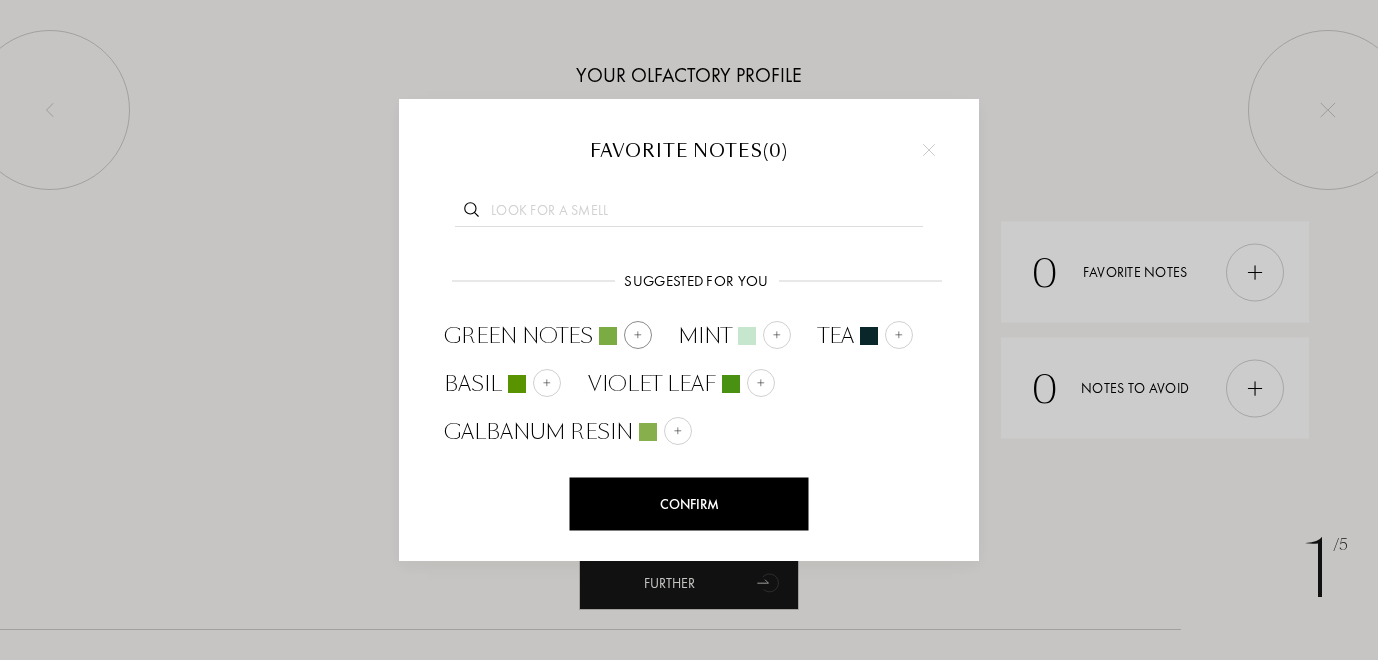 click at bounding box center (638, 335) 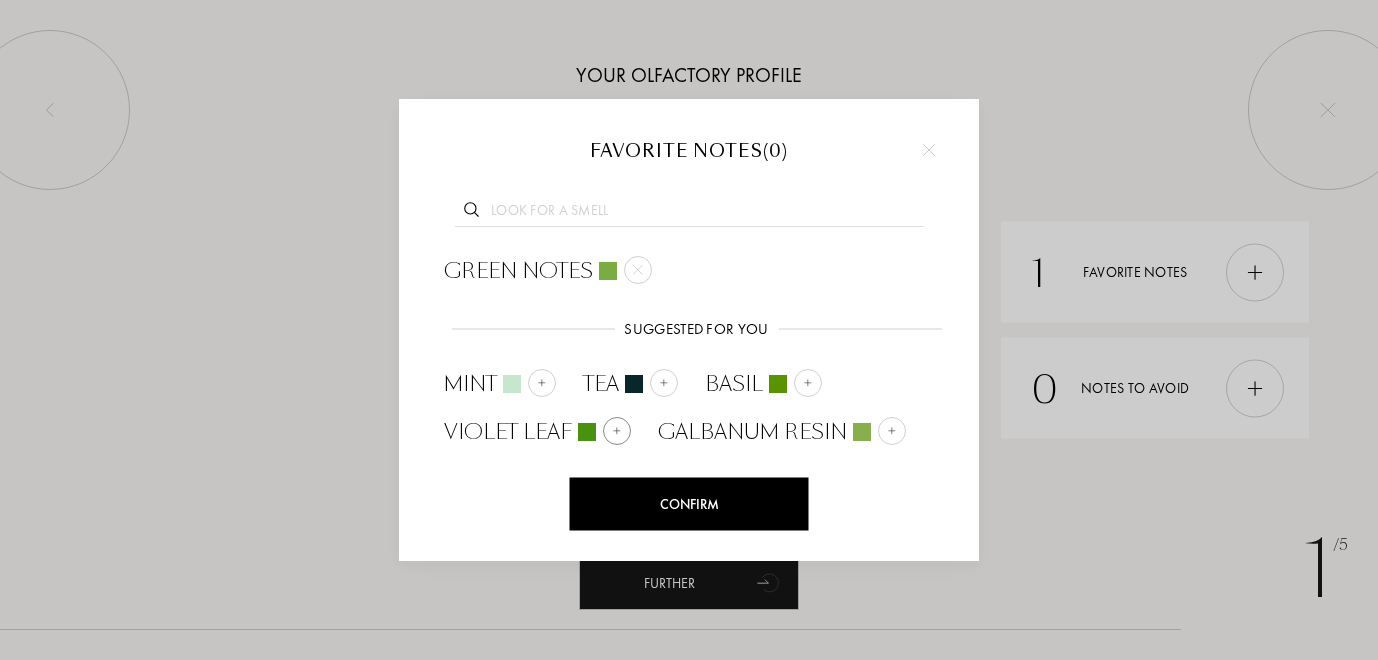 click at bounding box center (587, 432) 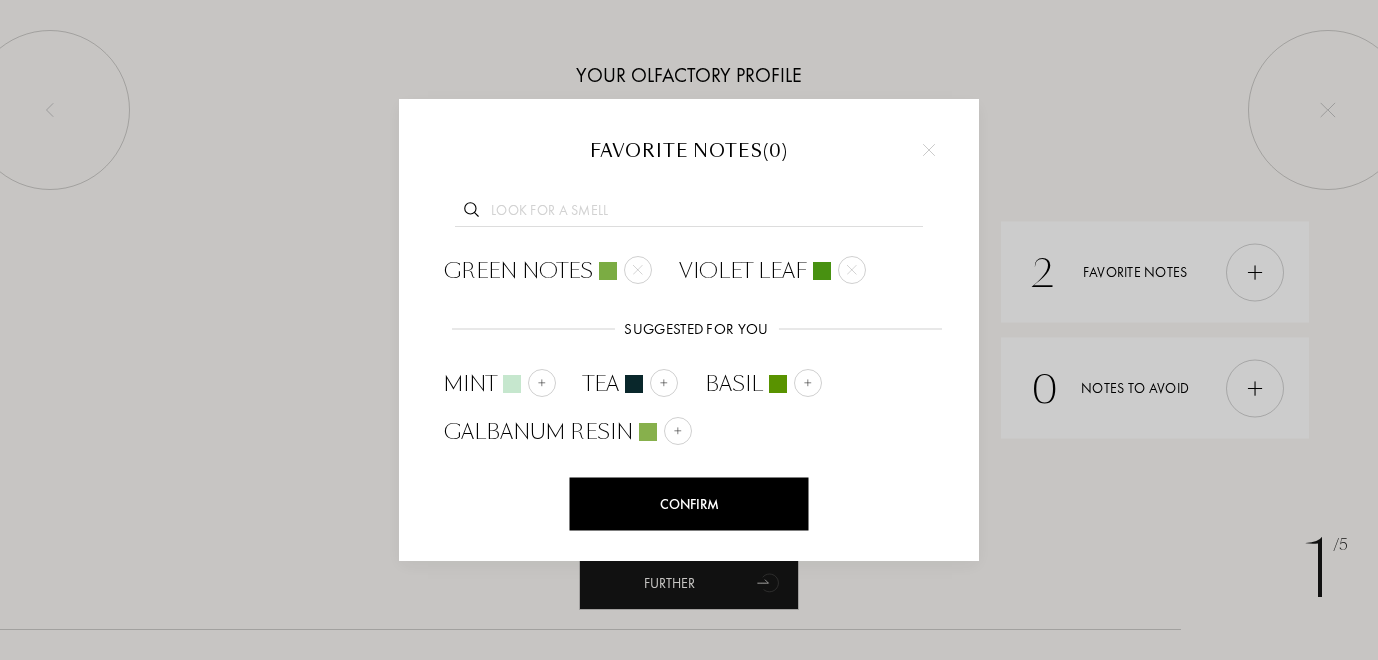 click on "Confirm" at bounding box center [689, 504] 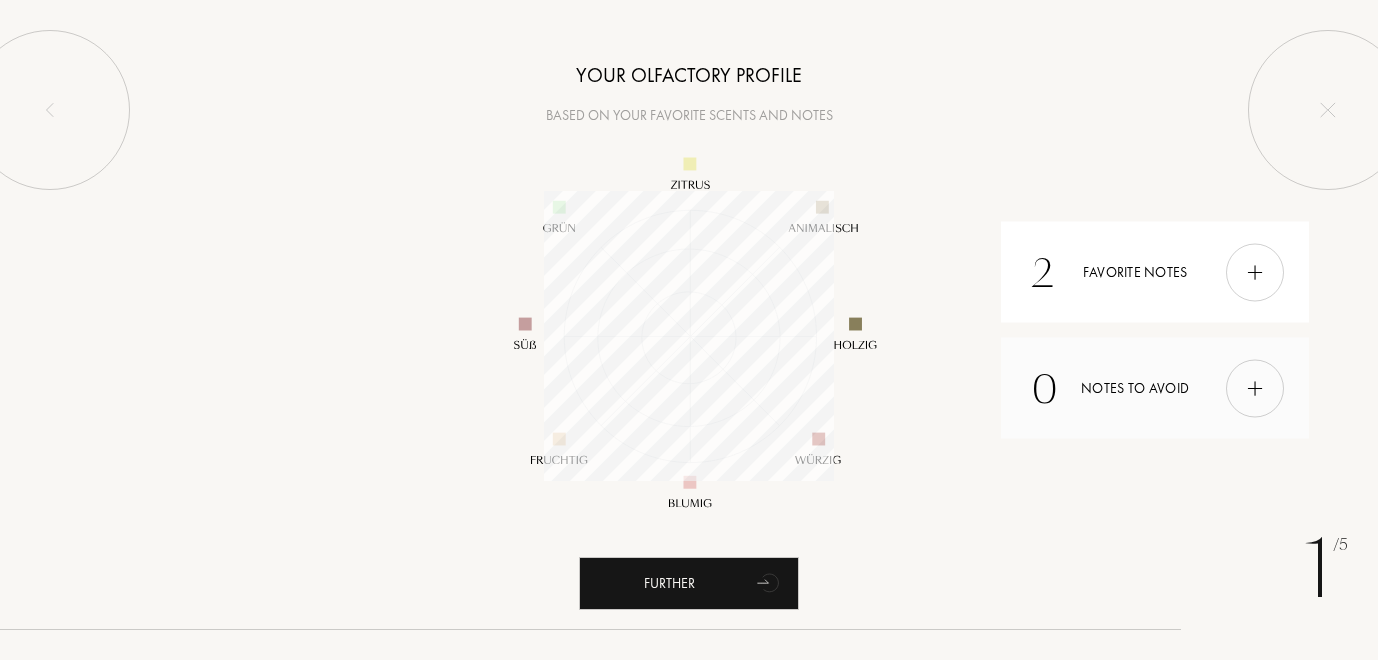 click at bounding box center [1255, 388] 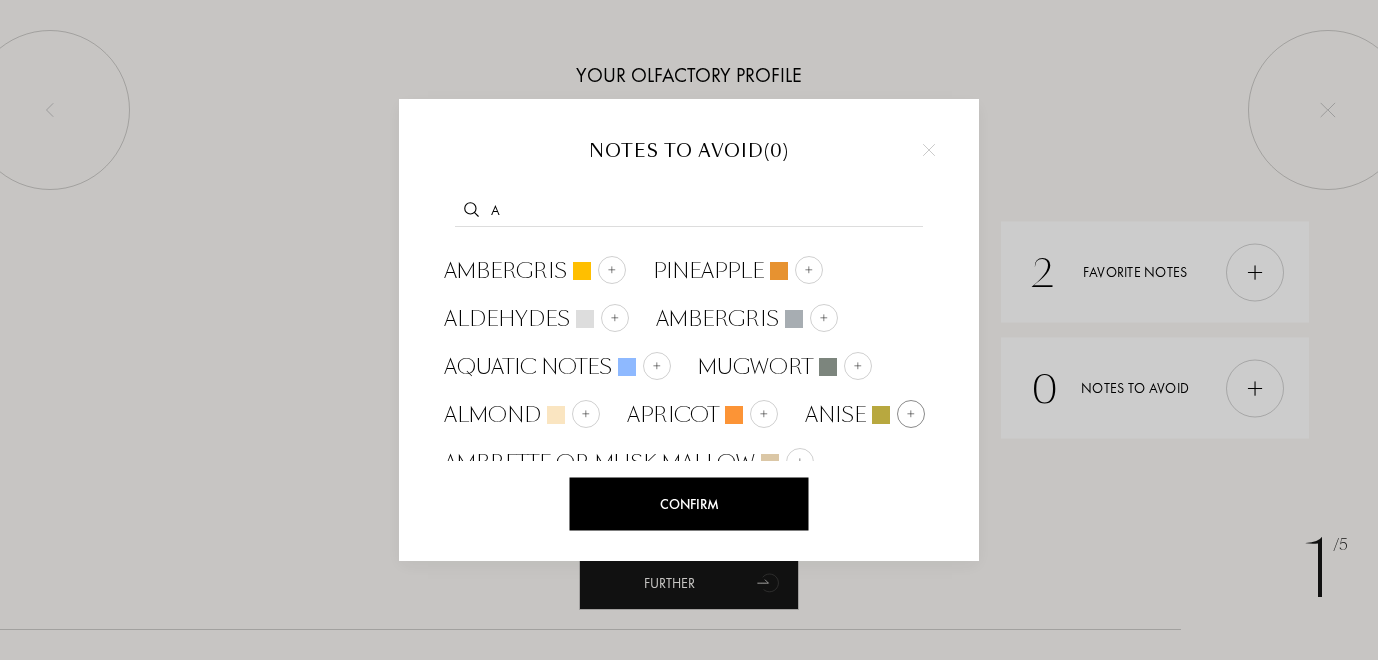 scroll, scrollTop: 18, scrollLeft: 0, axis: vertical 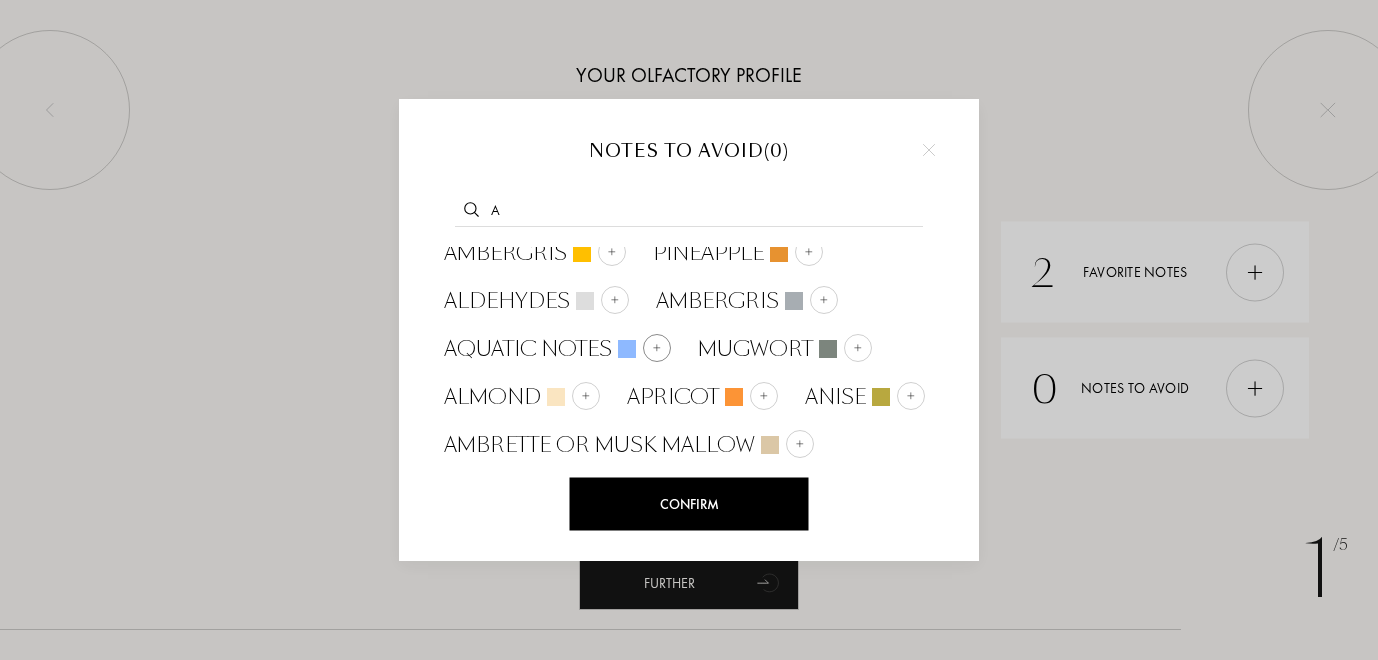 type on "a" 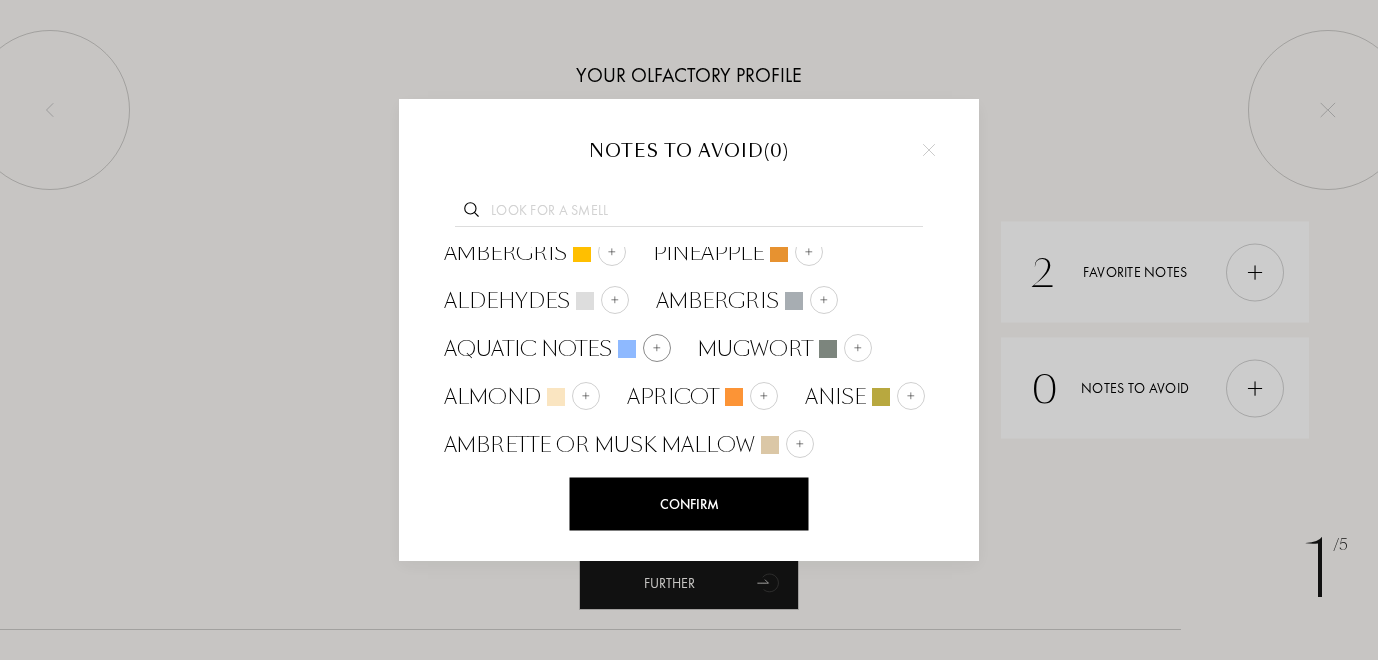 scroll, scrollTop: 0, scrollLeft: 0, axis: both 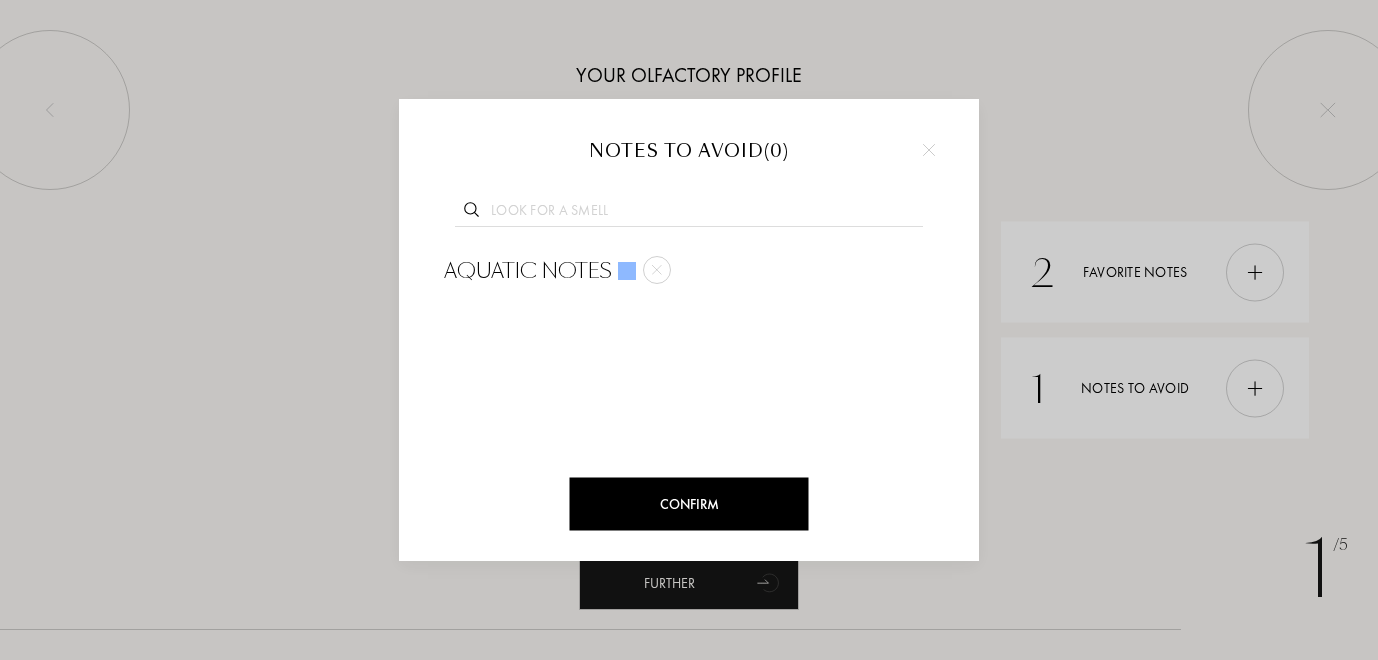 click at bounding box center [689, 213] 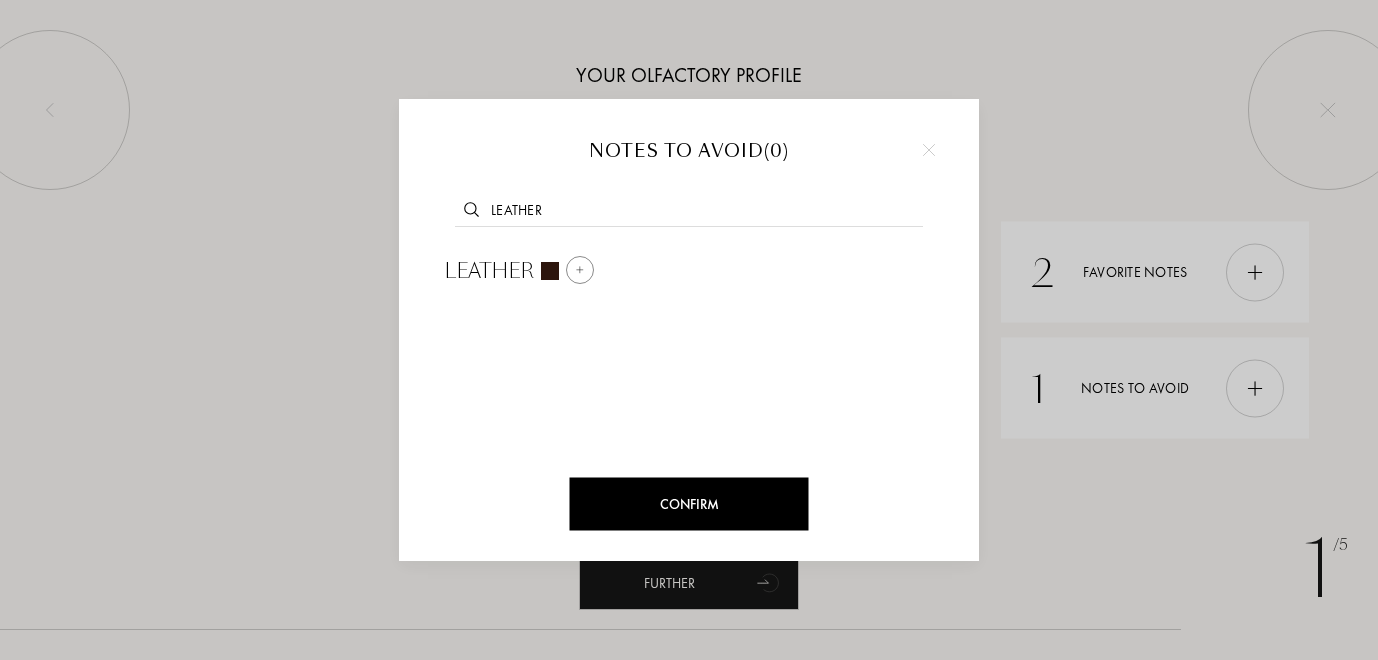 type on "leather" 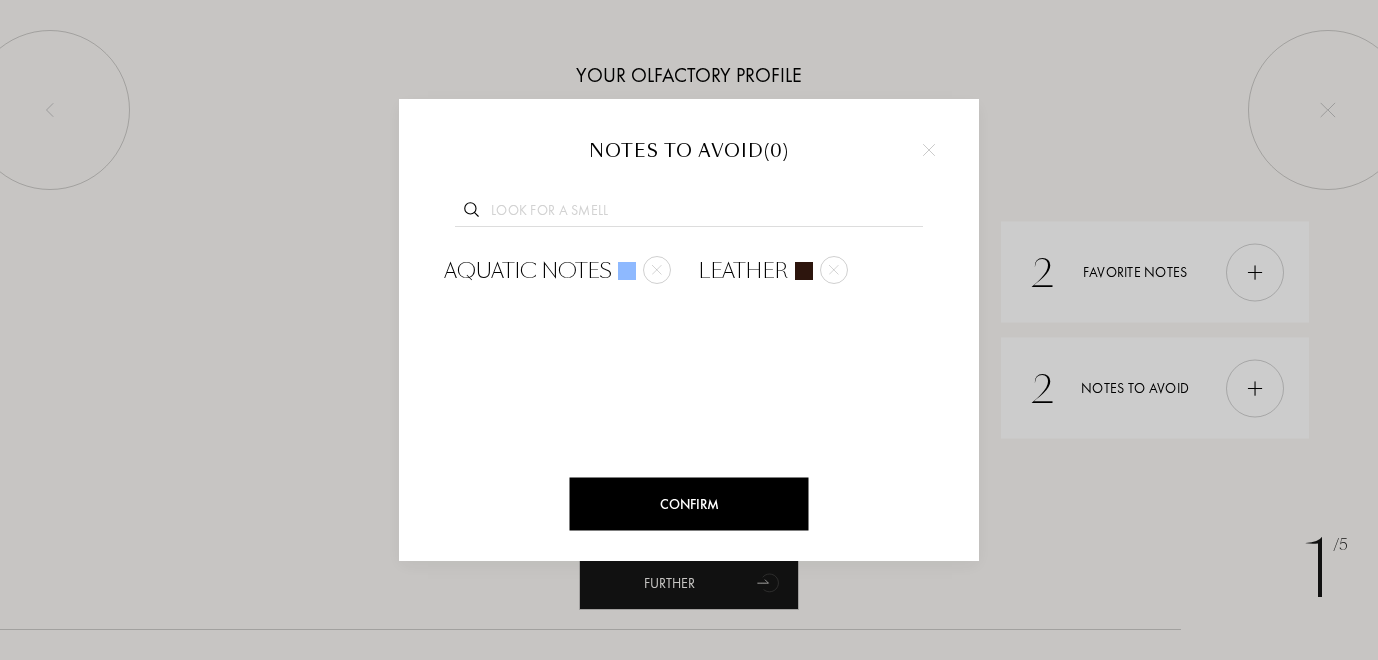 click at bounding box center [689, 213] 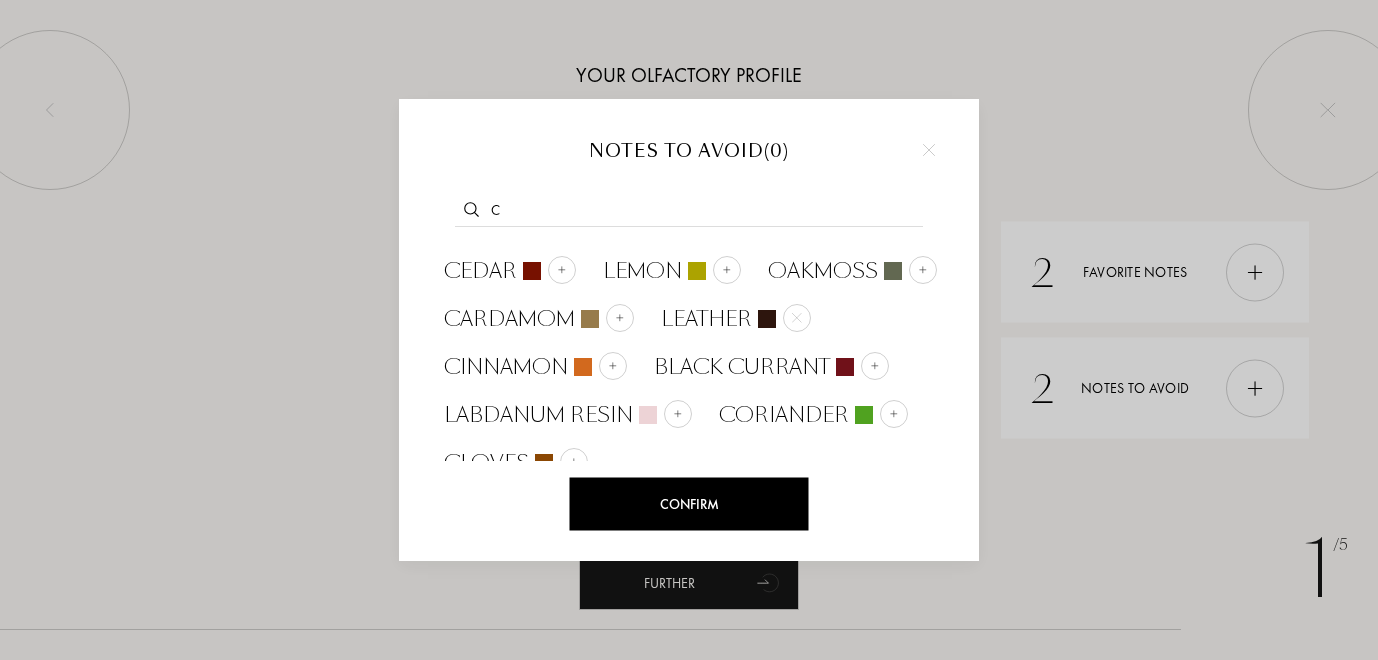 type on "c" 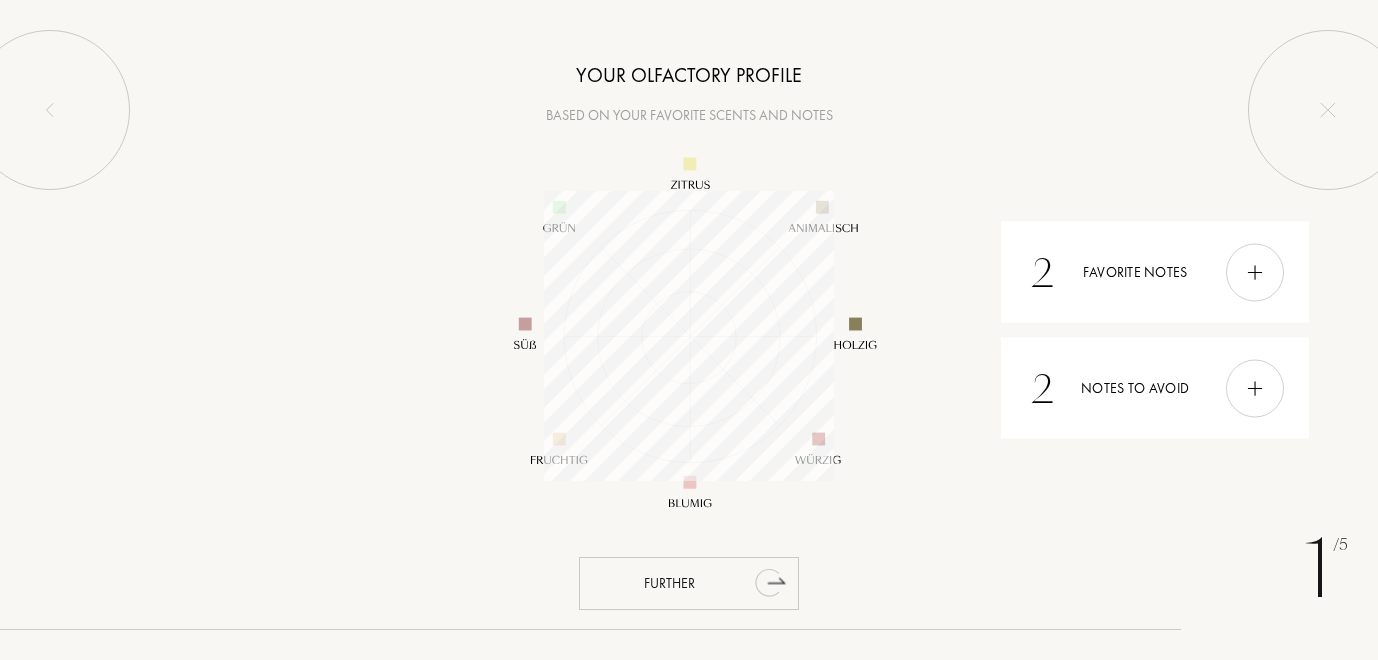 click on "Further" at bounding box center (689, 583) 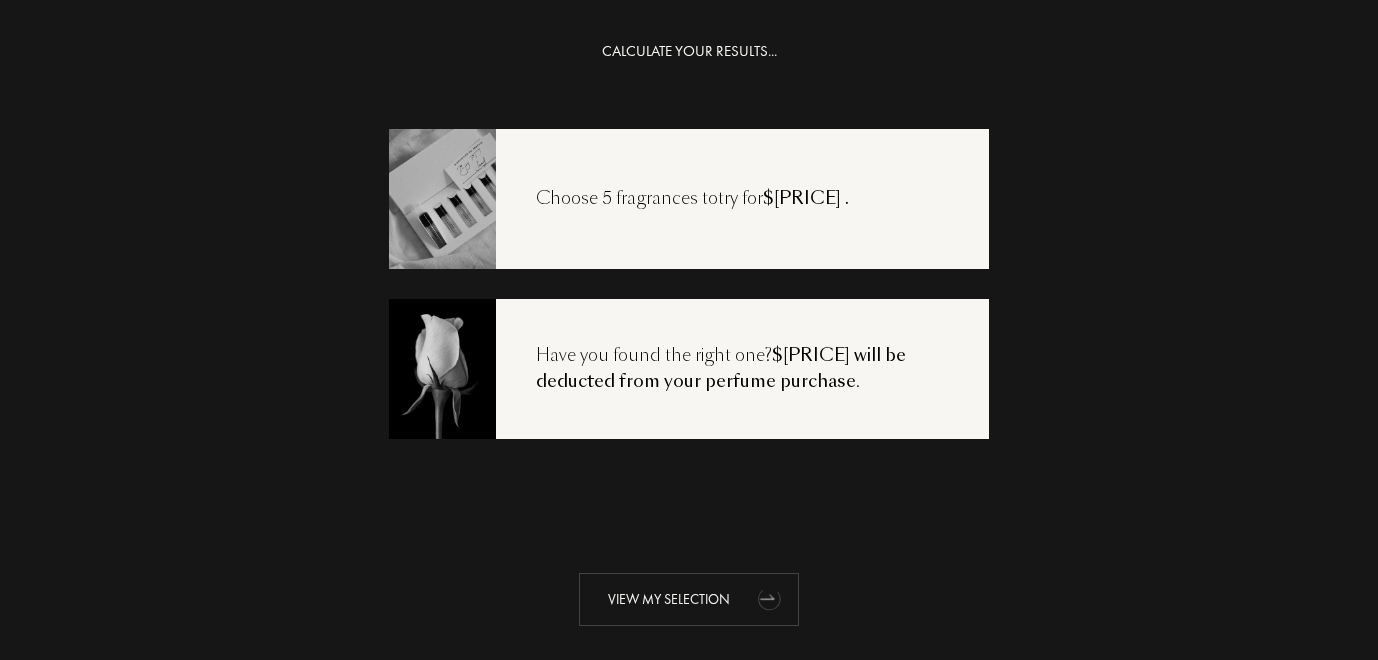 click on "View my selection" at bounding box center [669, 599] 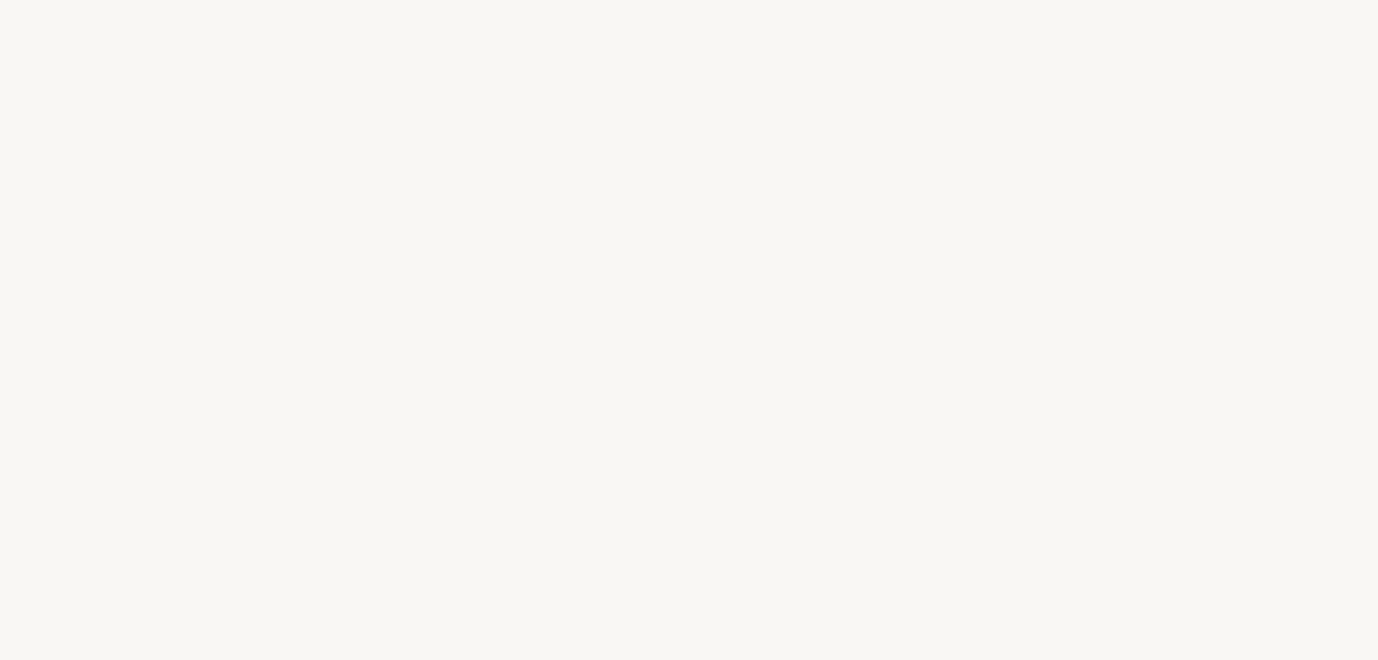 select on "US" 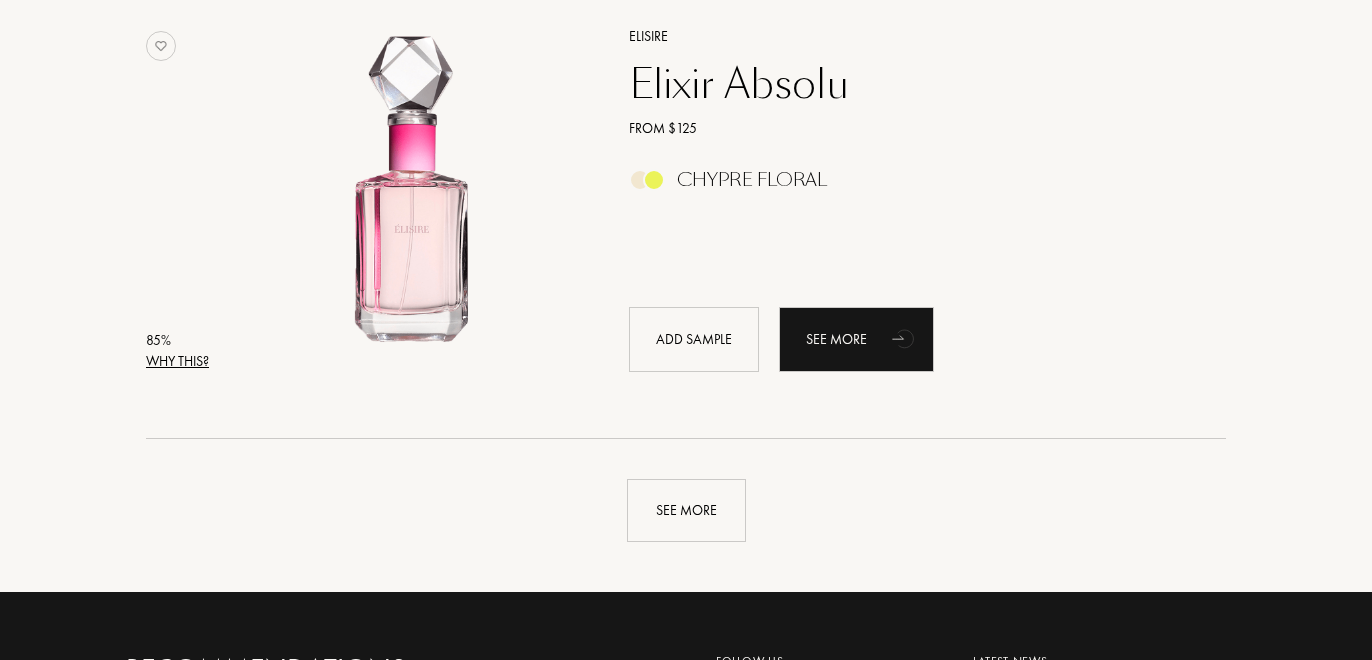 scroll, scrollTop: 4661, scrollLeft: 0, axis: vertical 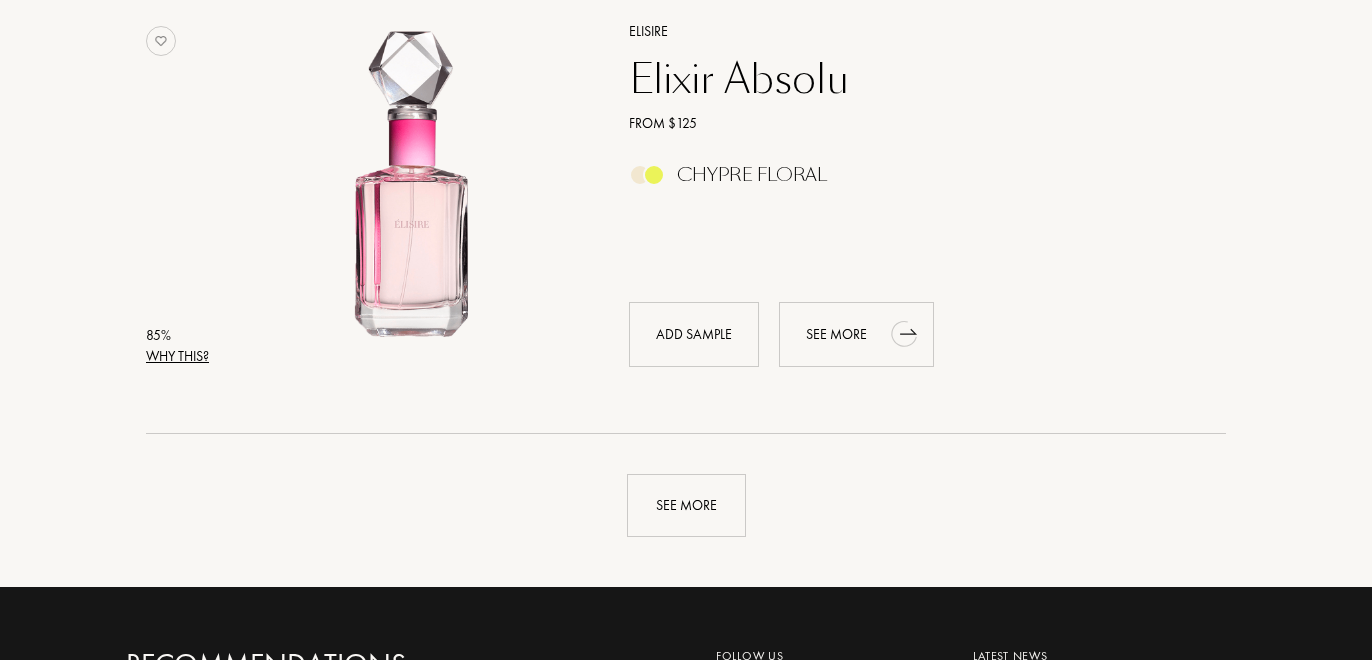 click on "See more" at bounding box center (856, 334) 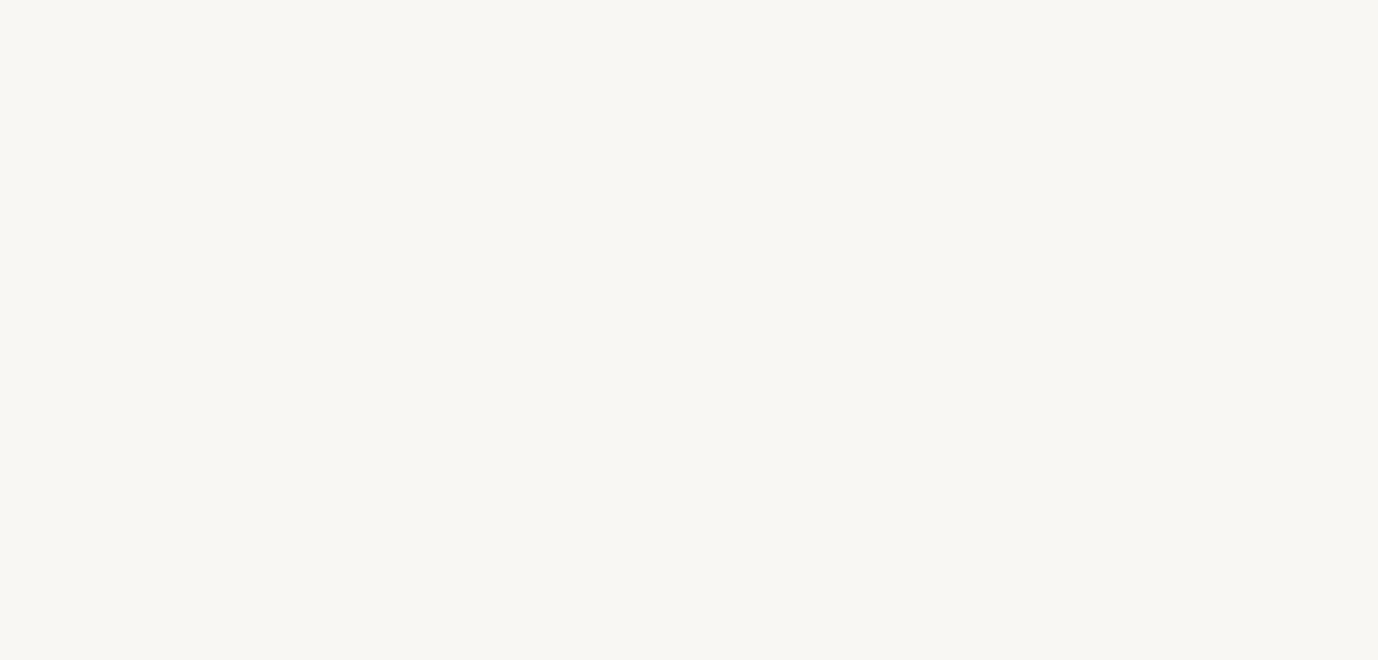 select on "US" 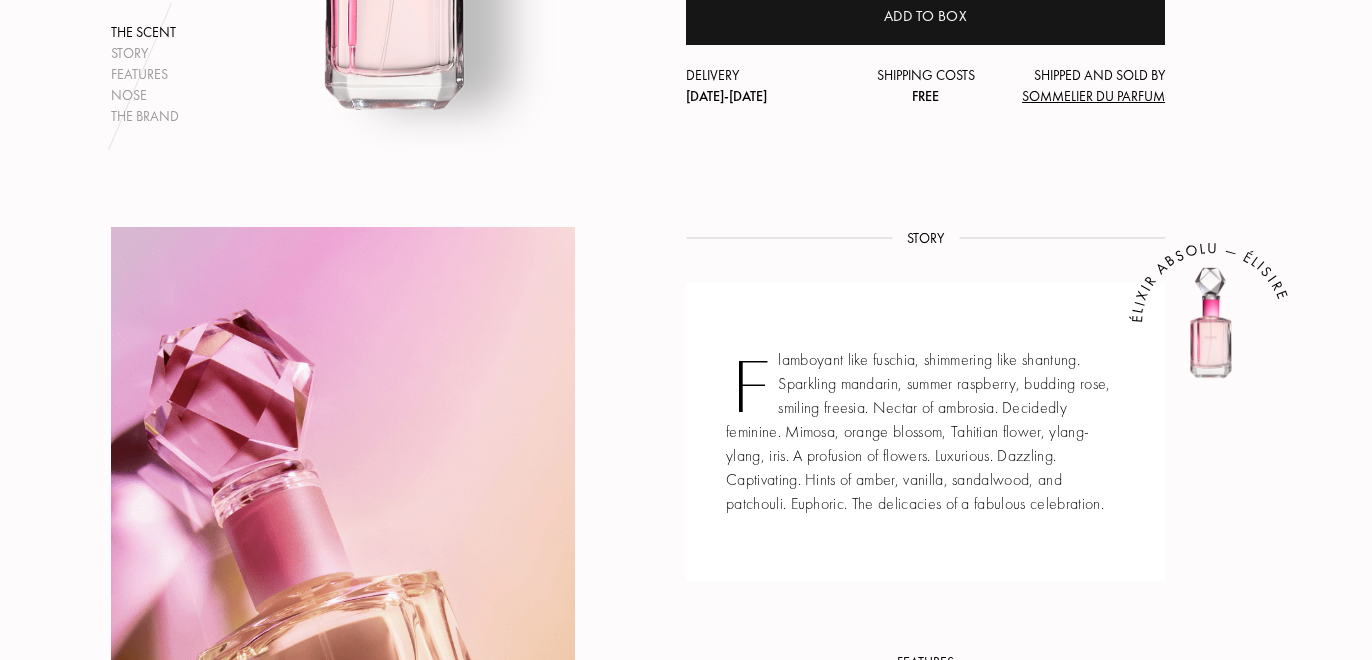 scroll, scrollTop: 722, scrollLeft: 0, axis: vertical 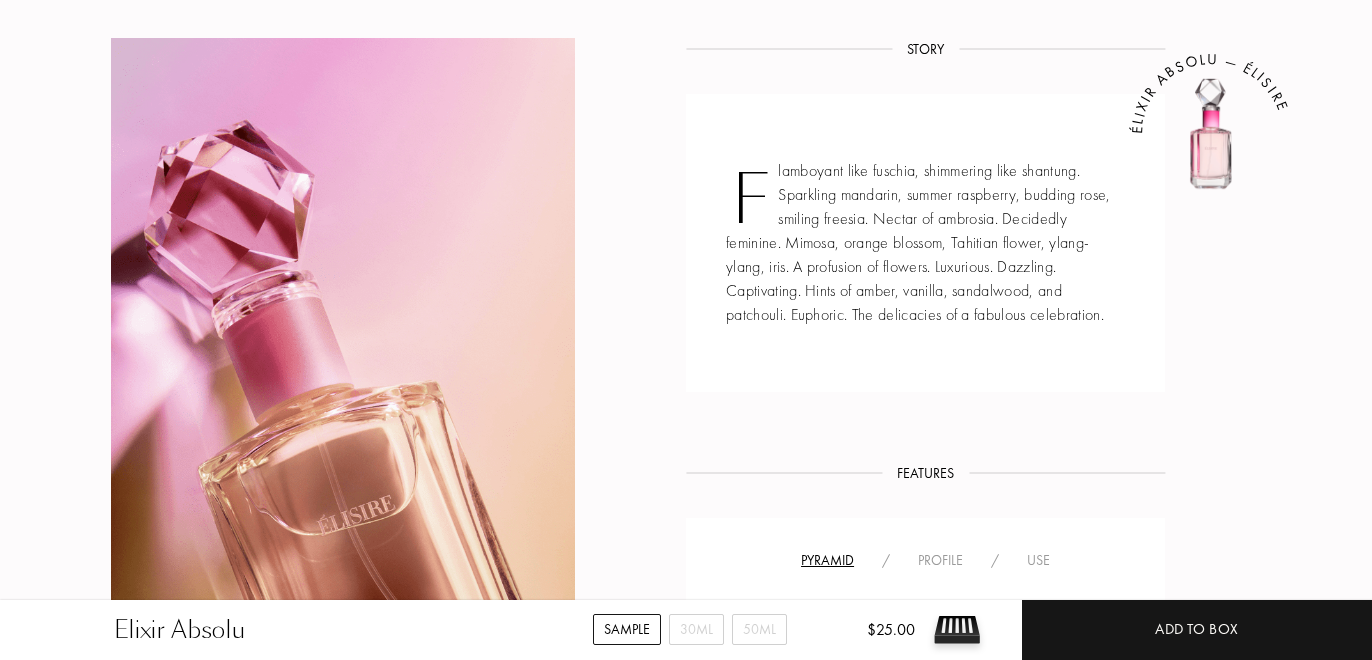 click on "profile" at bounding box center (940, 560) 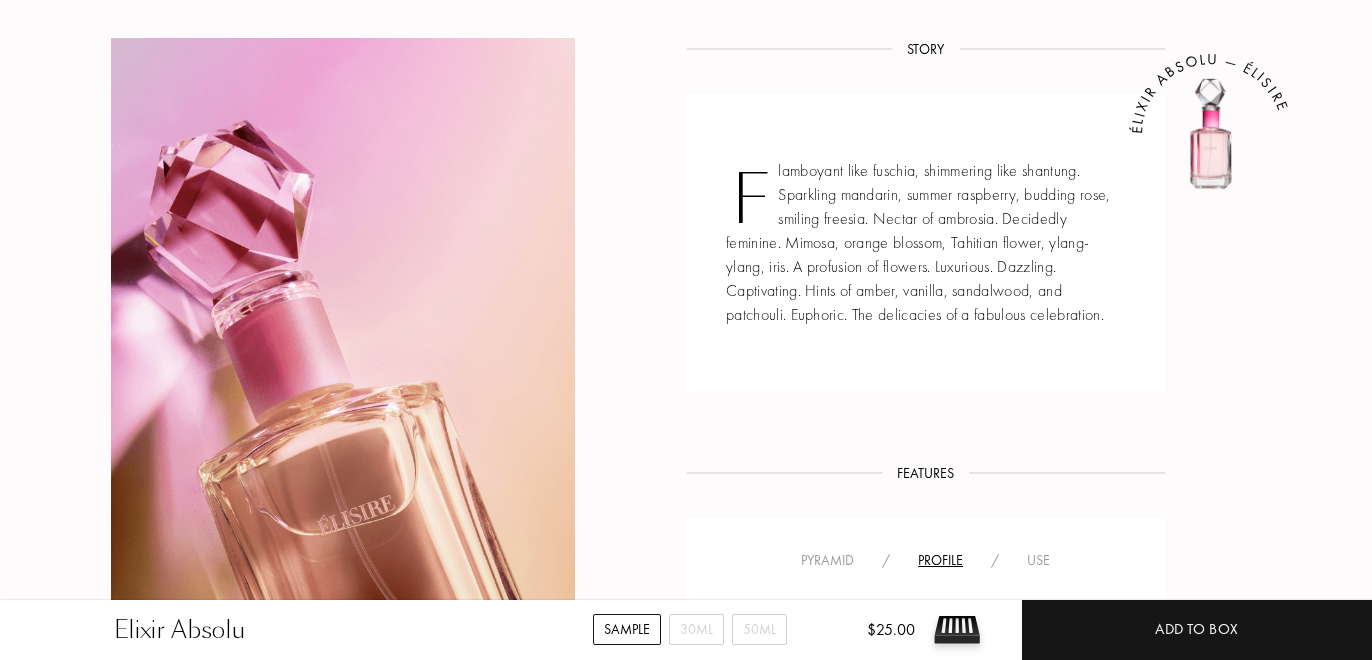 scroll, scrollTop: 999752, scrollLeft: 999752, axis: both 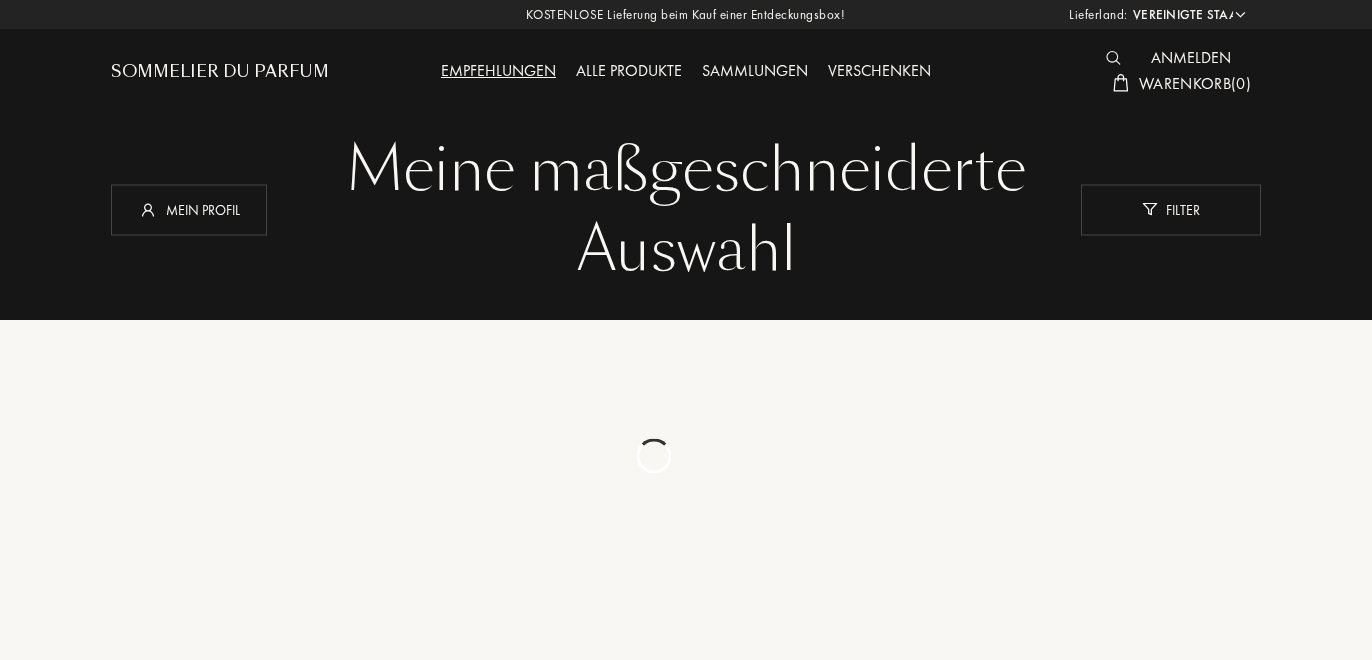 select on "US" 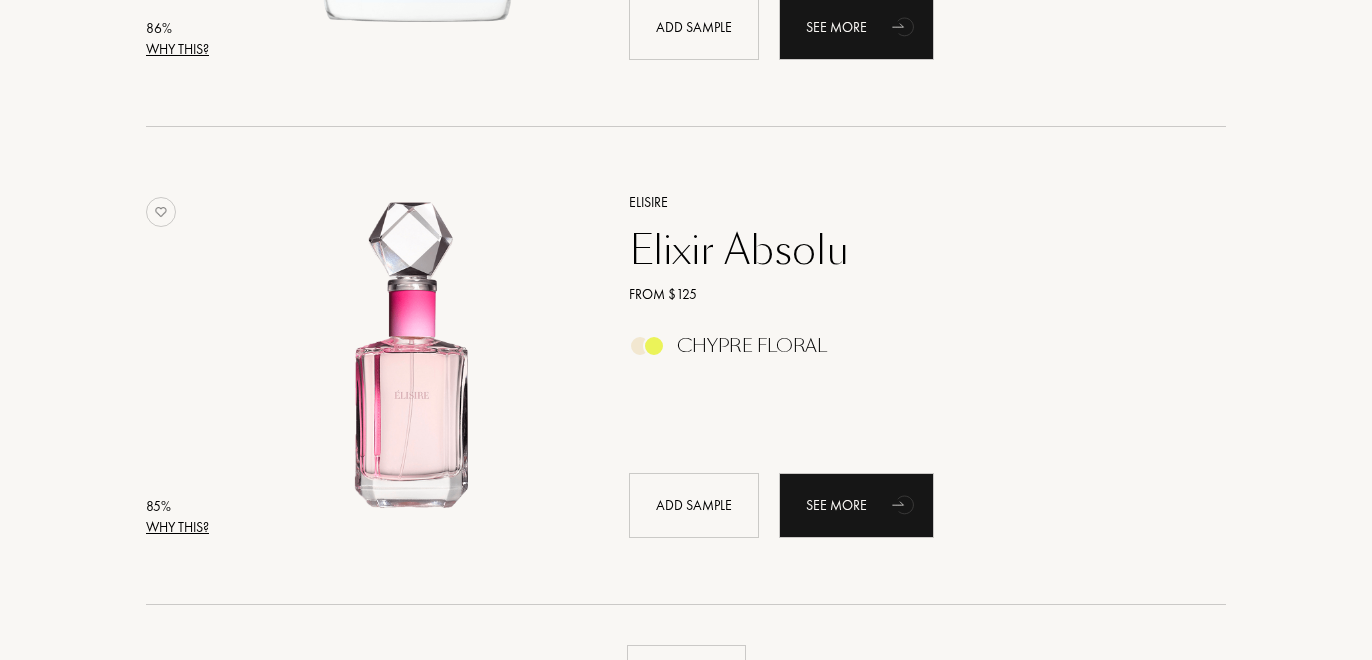 scroll, scrollTop: 4176, scrollLeft: 0, axis: vertical 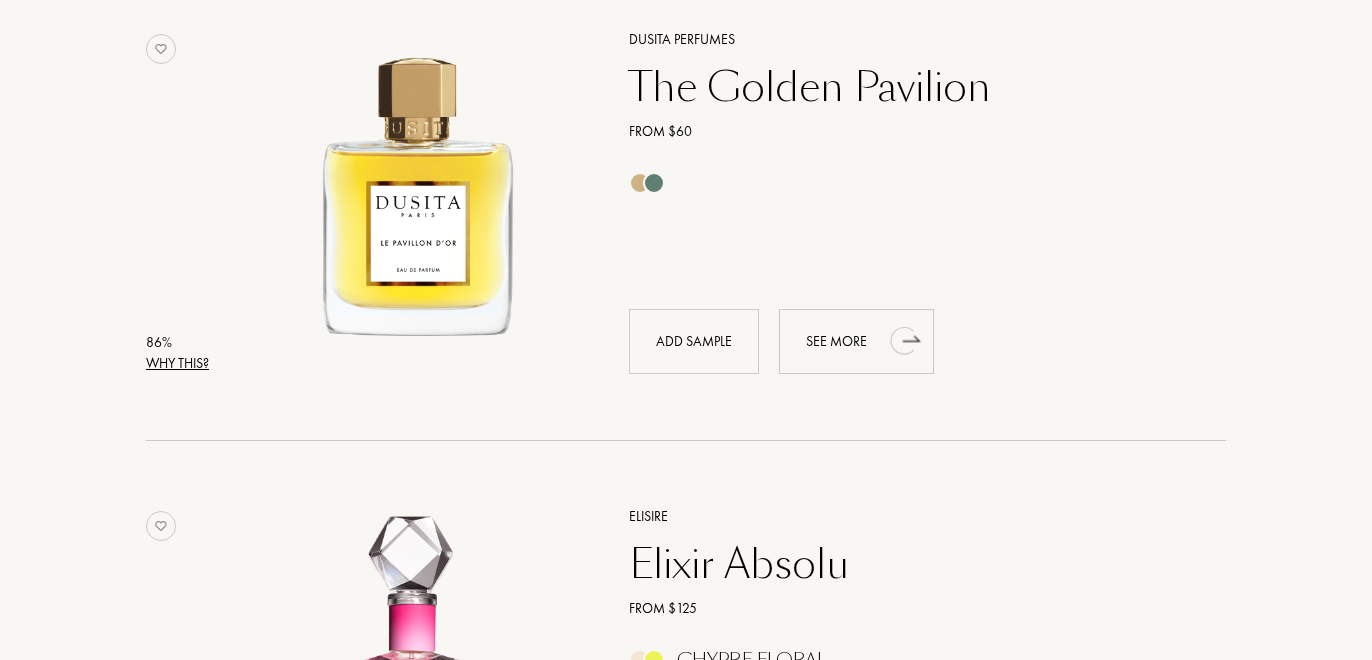 click on "See more" at bounding box center [836, 341] 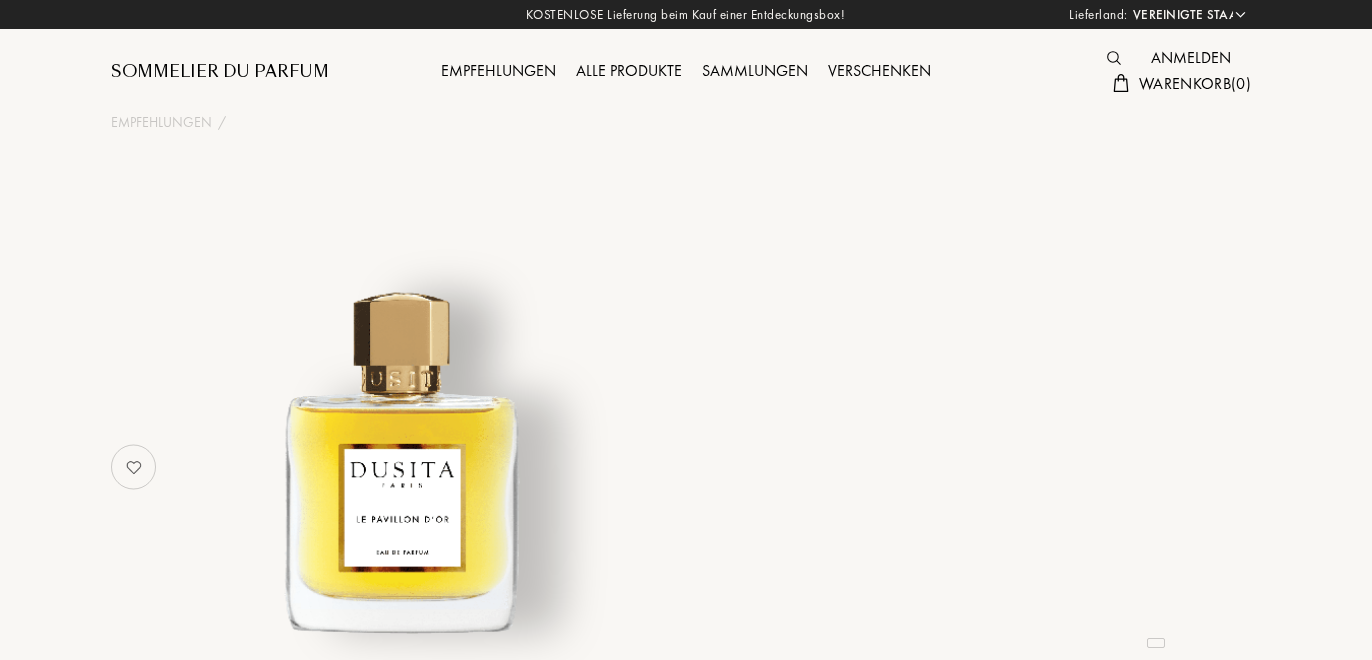 select on "US" 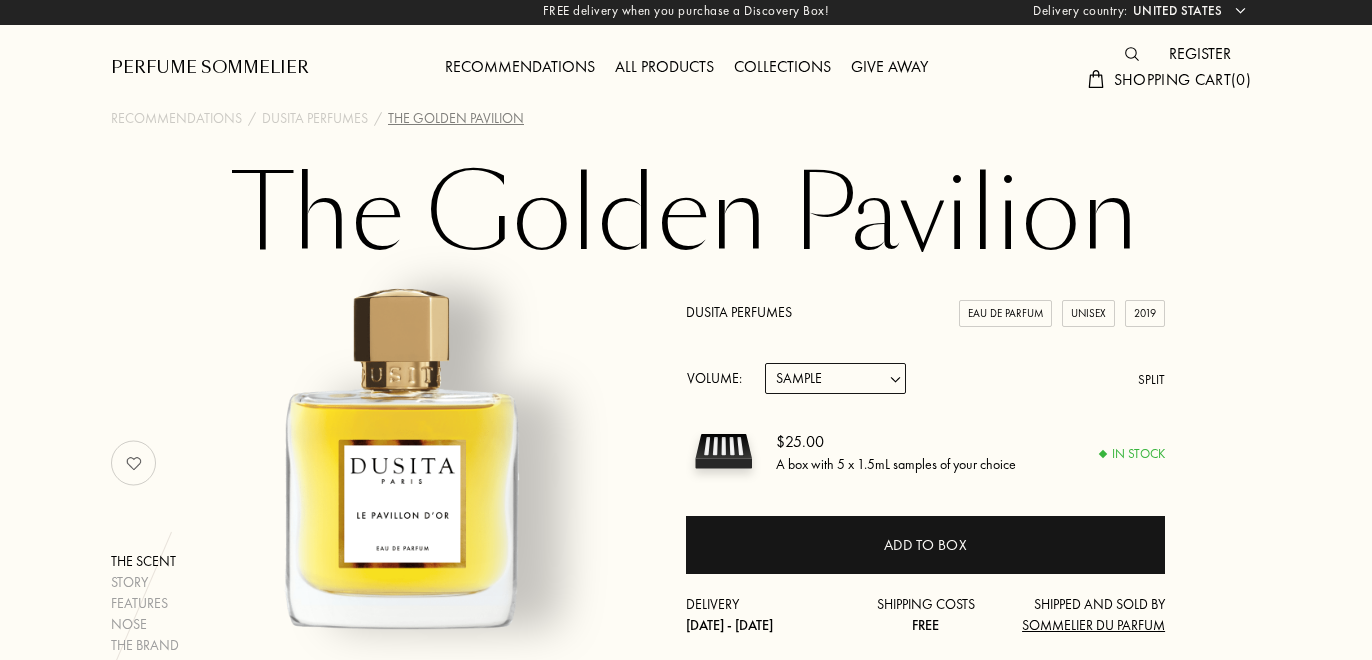 scroll, scrollTop: 0, scrollLeft: 0, axis: both 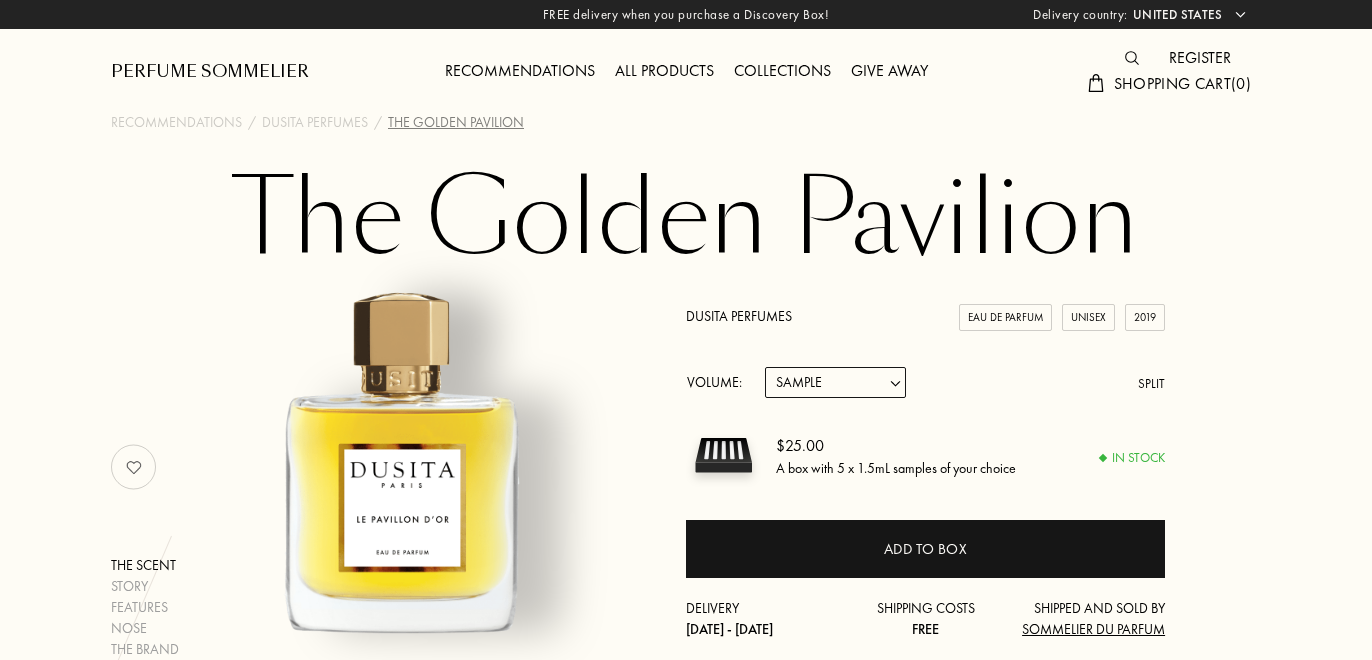 click on "All products" at bounding box center (664, 70) 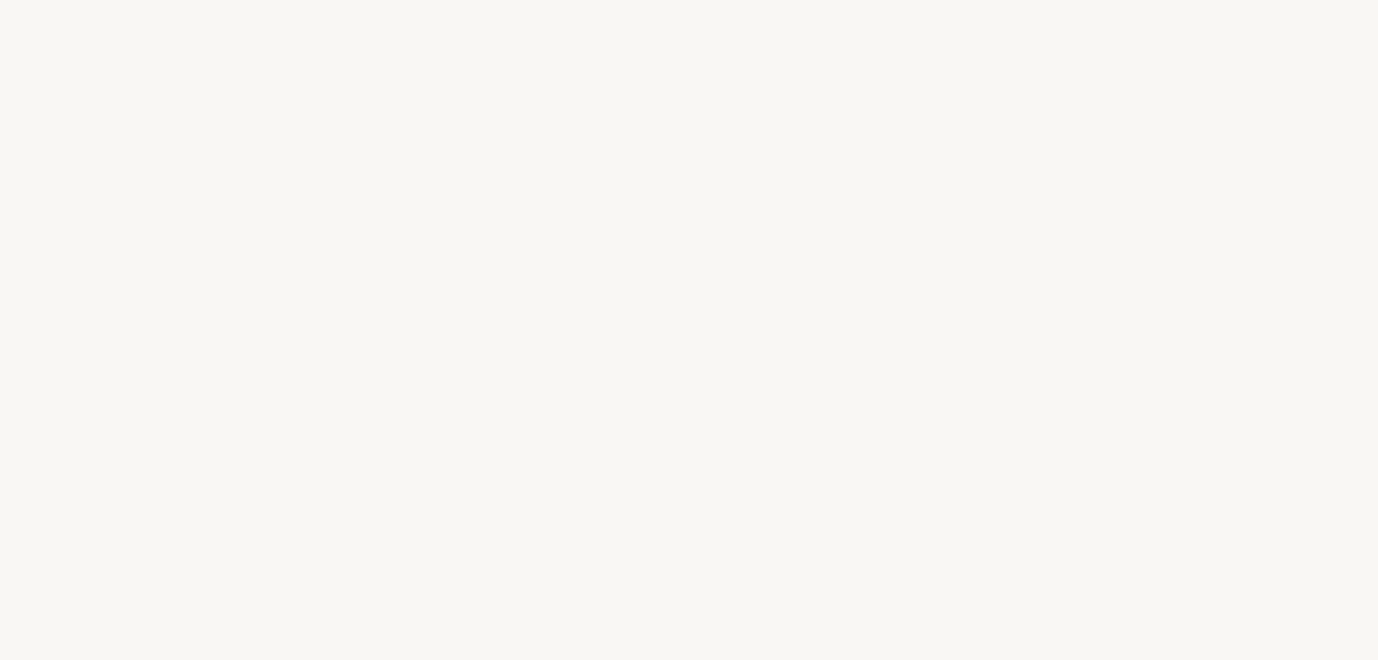 select on "US" 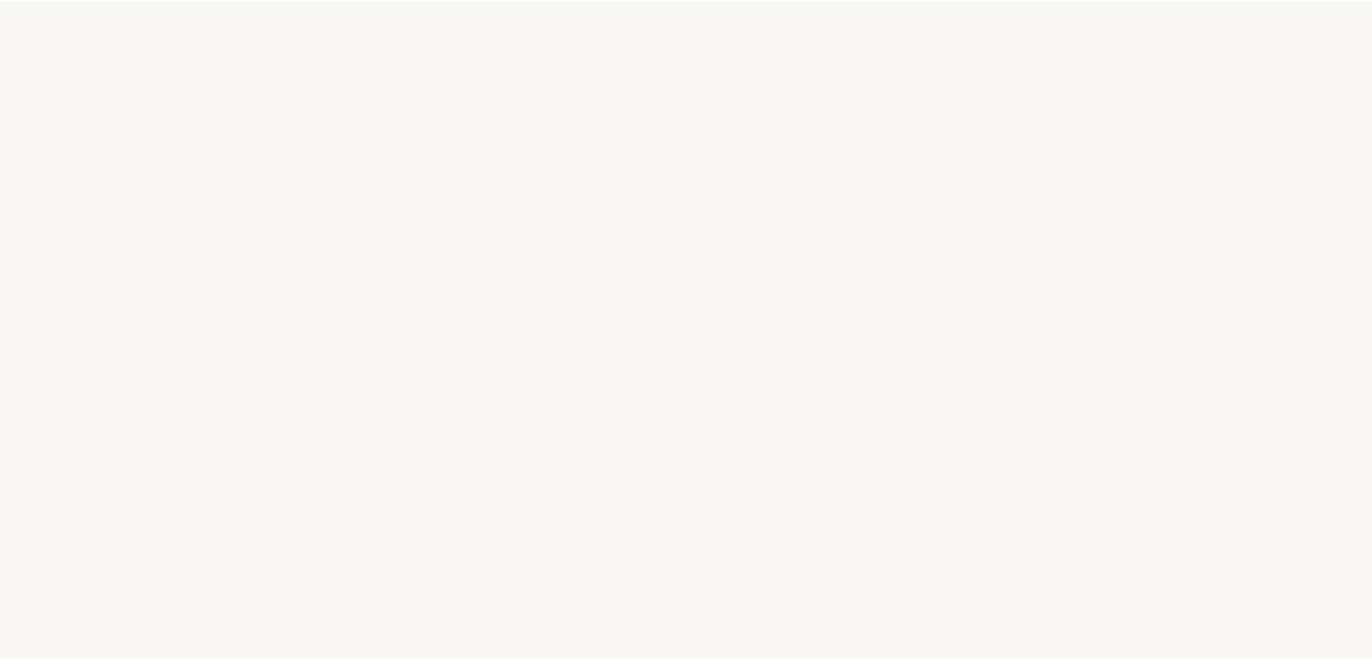 scroll, scrollTop: 0, scrollLeft: 0, axis: both 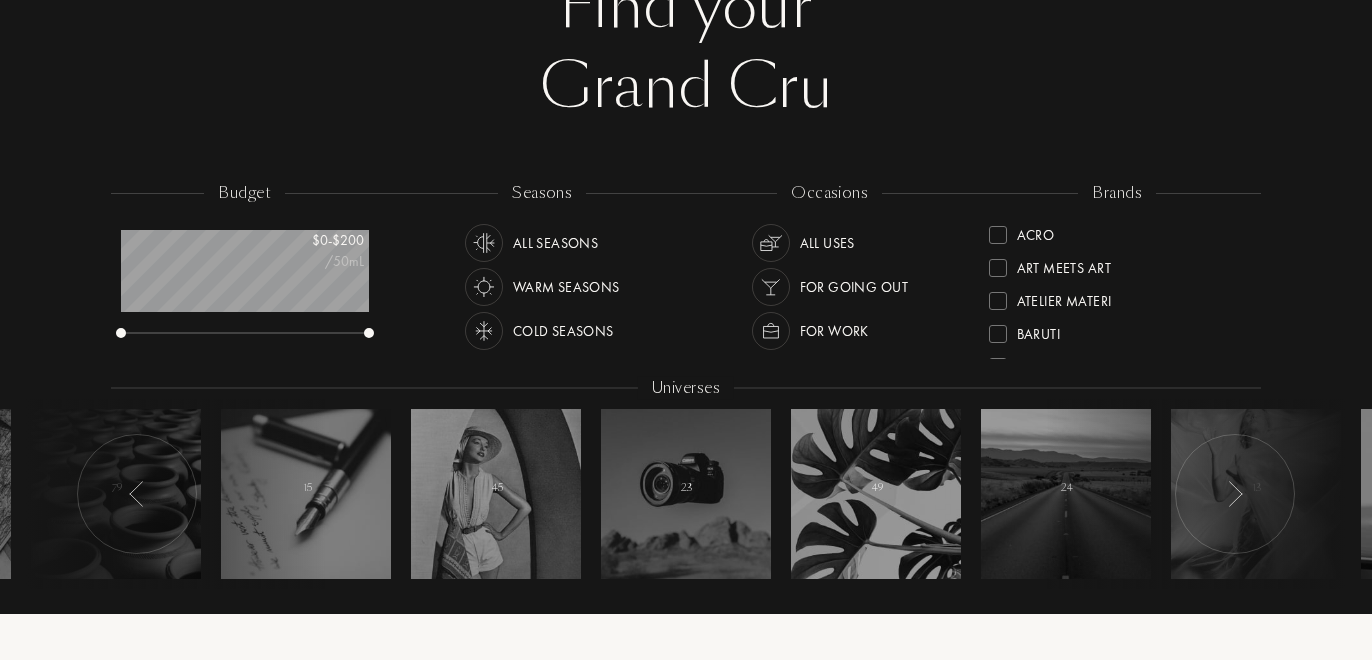 click on "Warm seasons" at bounding box center [566, 287] 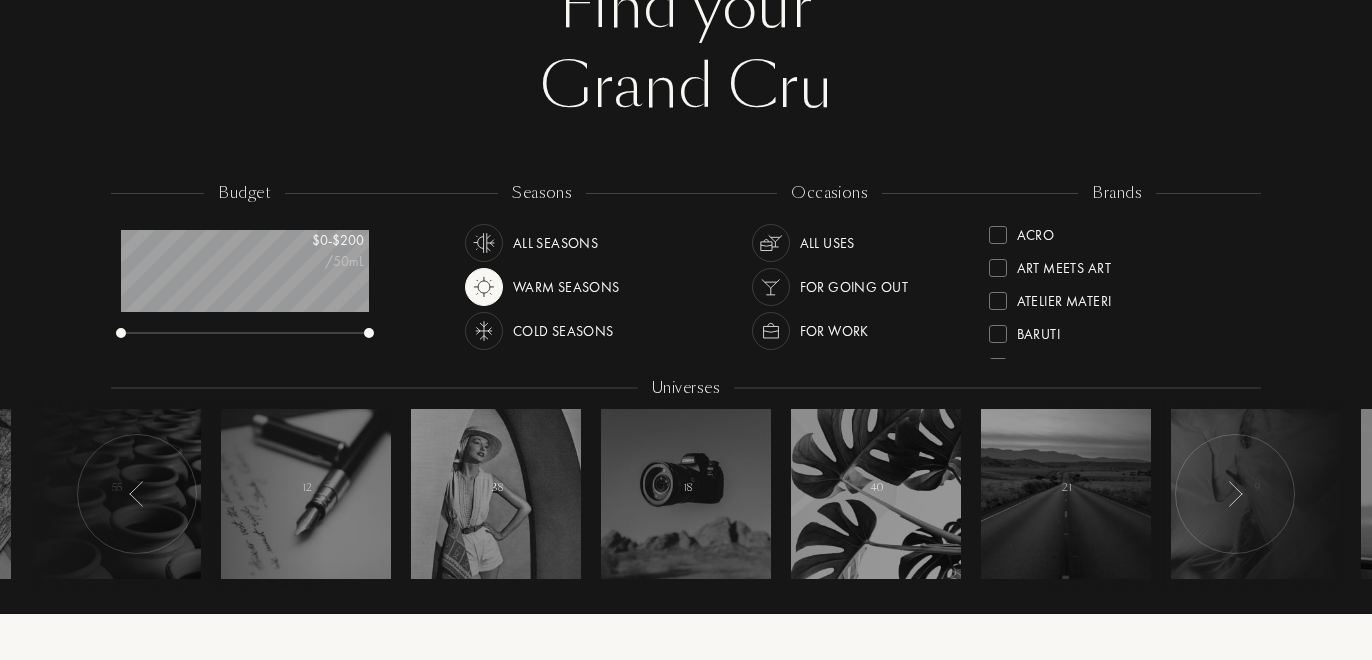 click on "All uses" at bounding box center (827, 243) 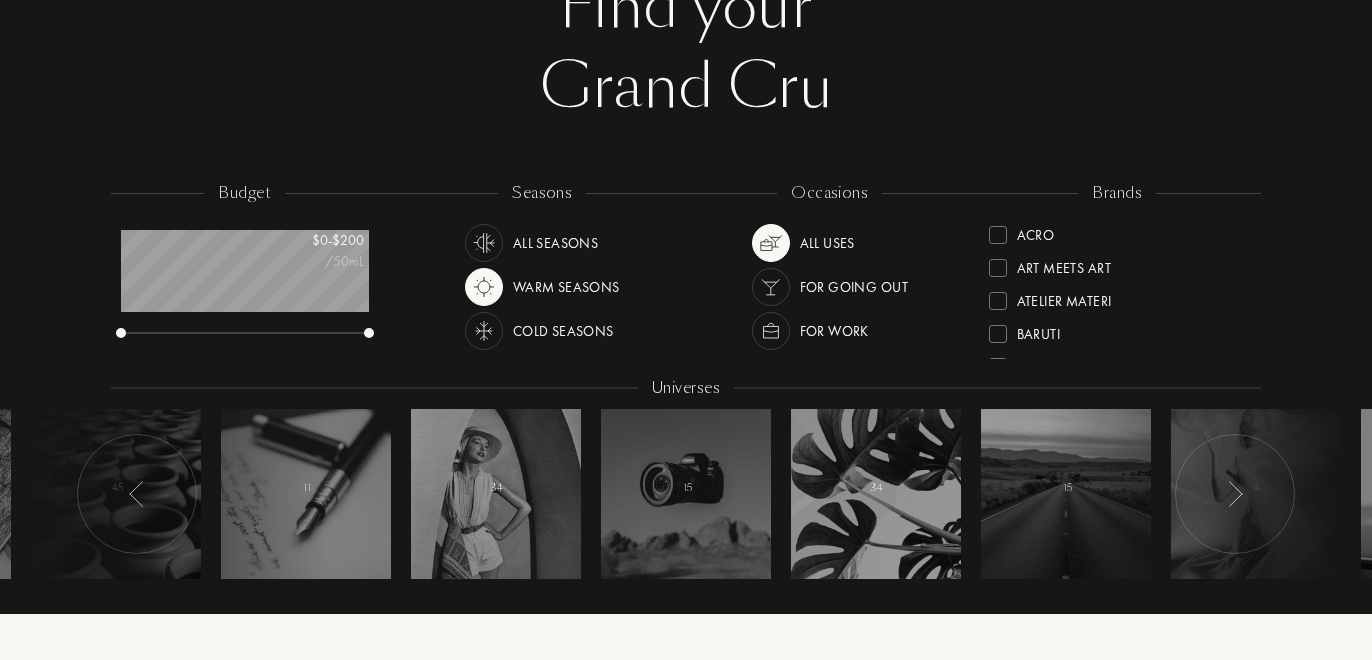 drag, startPoint x: 1248, startPoint y: 263, endPoint x: 1241, endPoint y: 202, distance: 61.400326 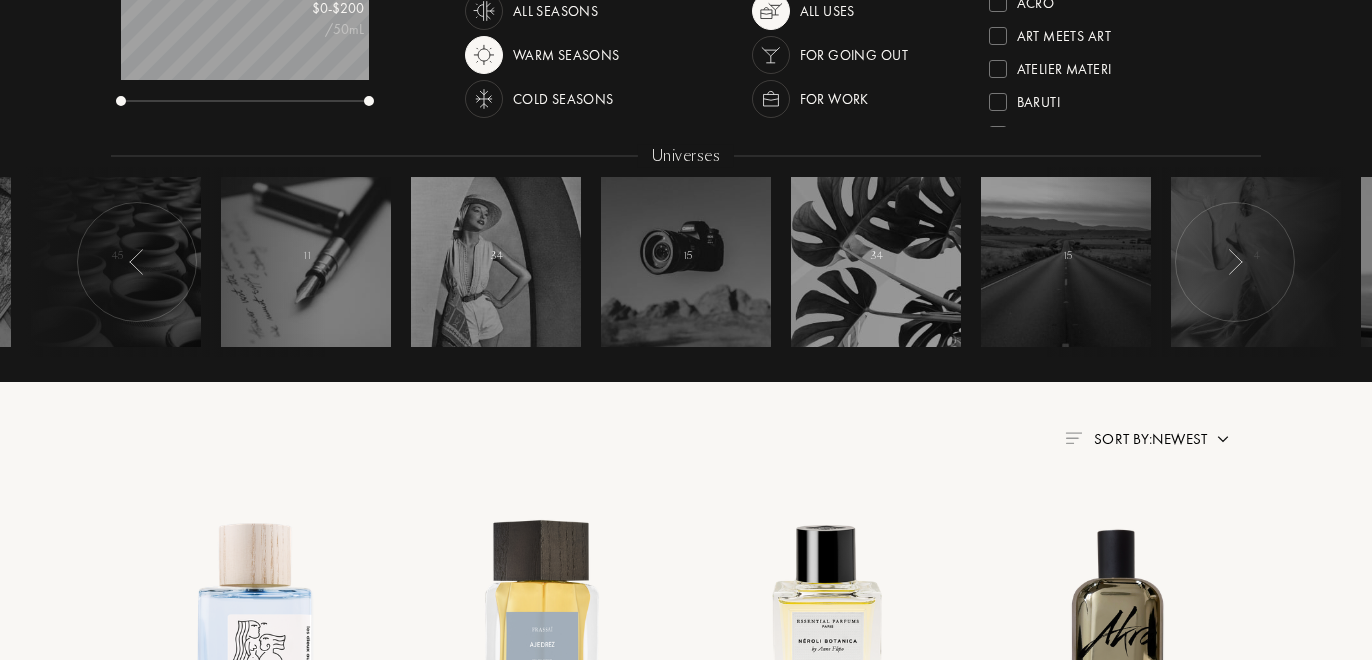 scroll, scrollTop: 399, scrollLeft: 0, axis: vertical 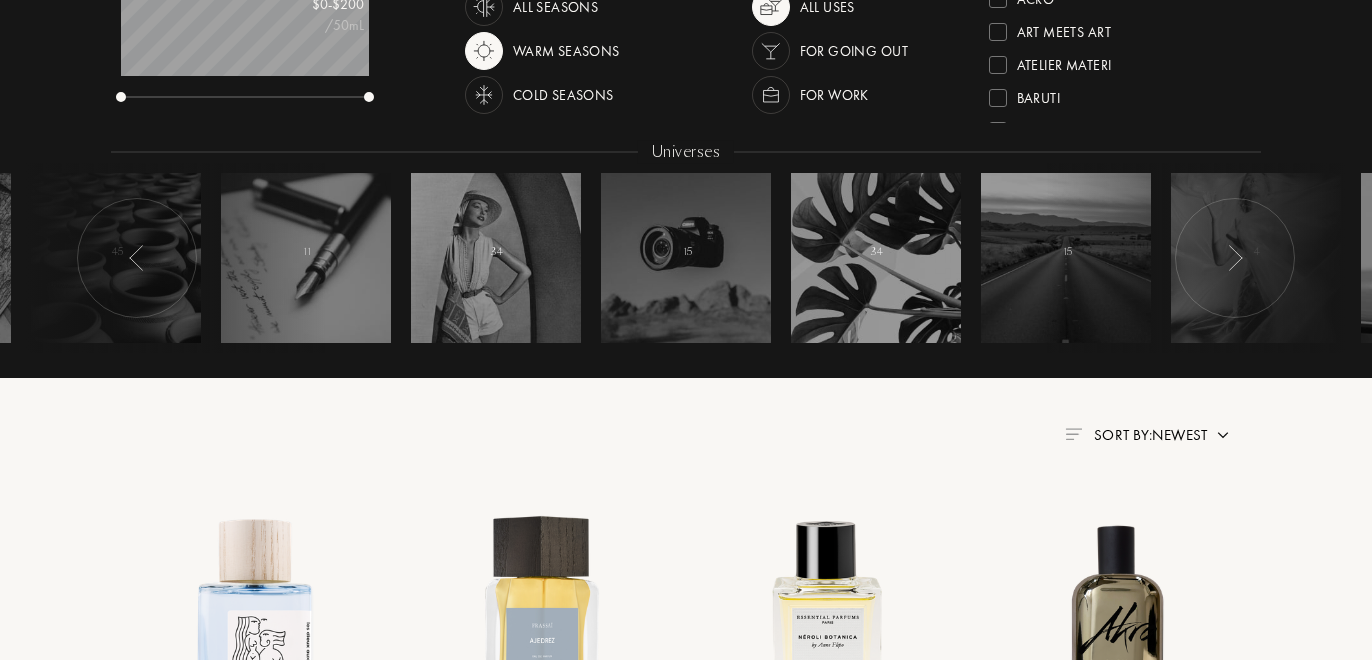 click at bounding box center [1235, 258] 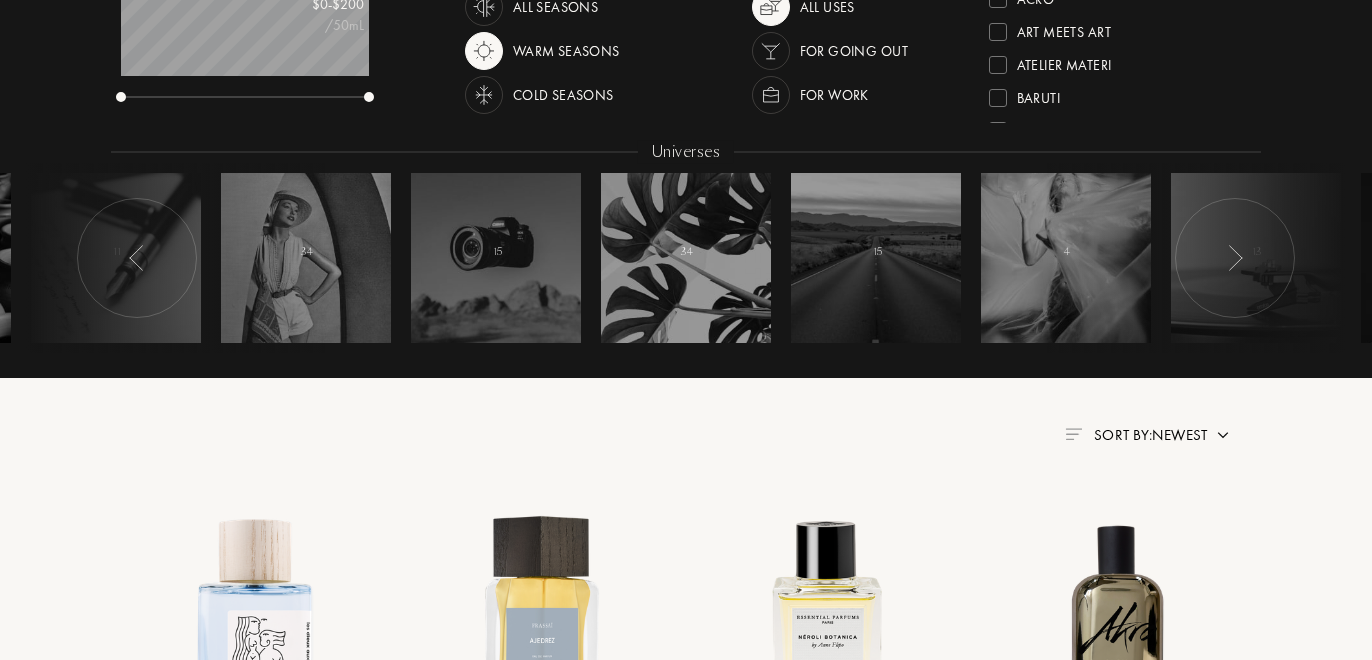 click at bounding box center [1235, 258] 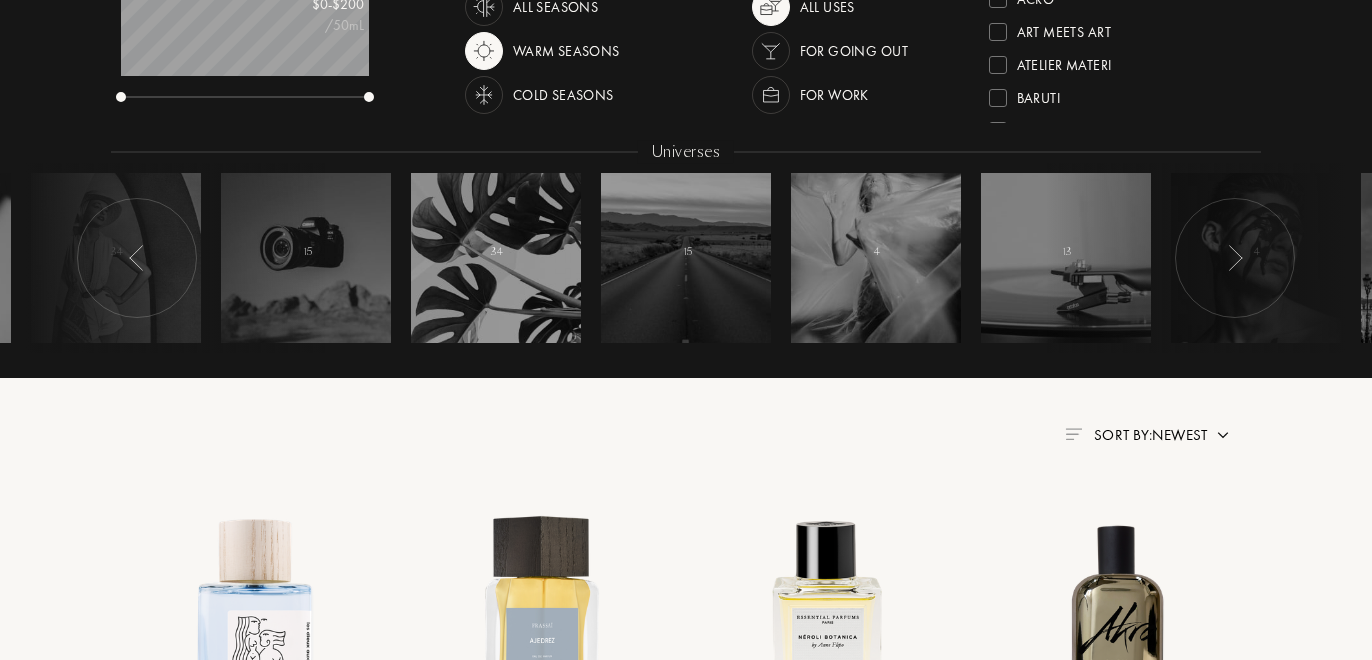 click at bounding box center [1235, 258] 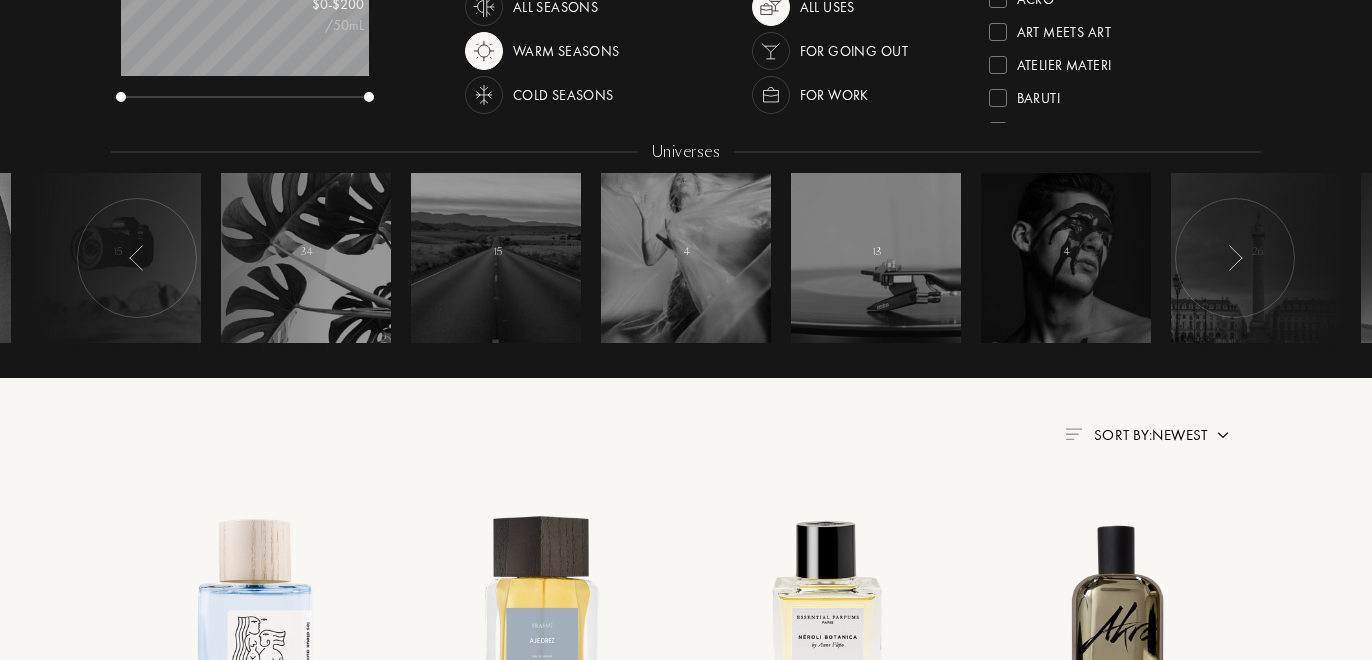 click at bounding box center (1235, 258) 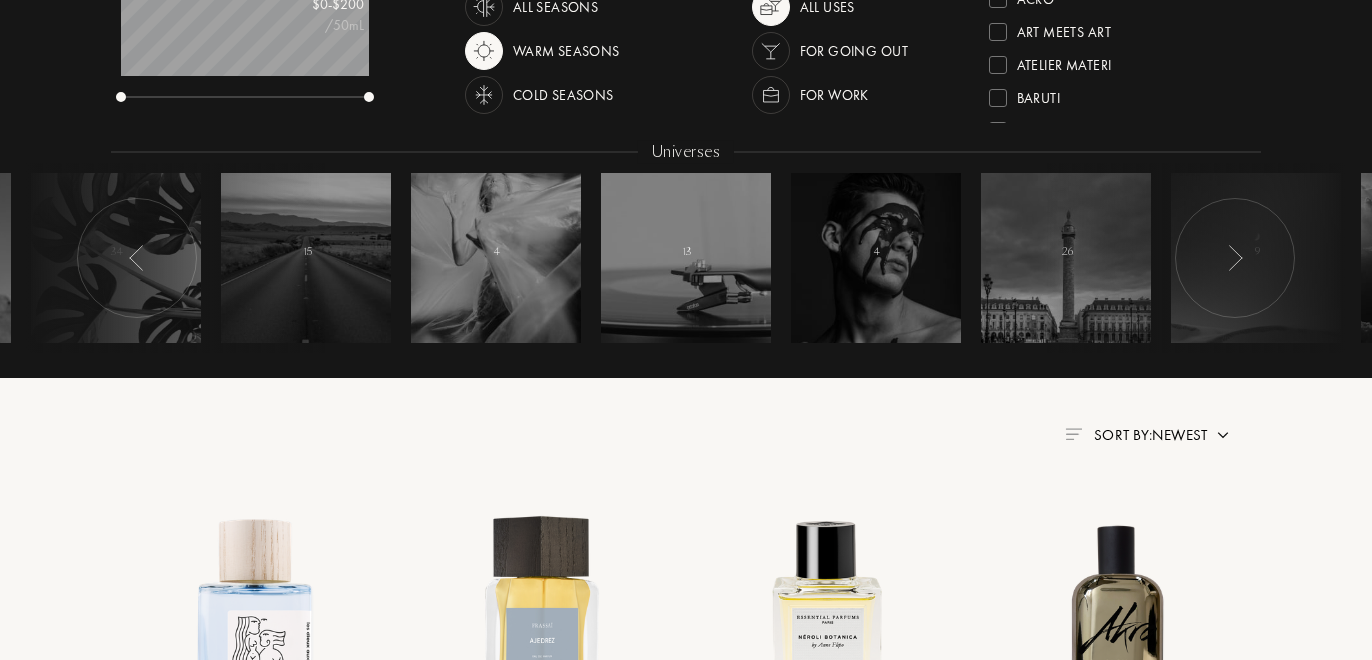 click at bounding box center (1235, 258) 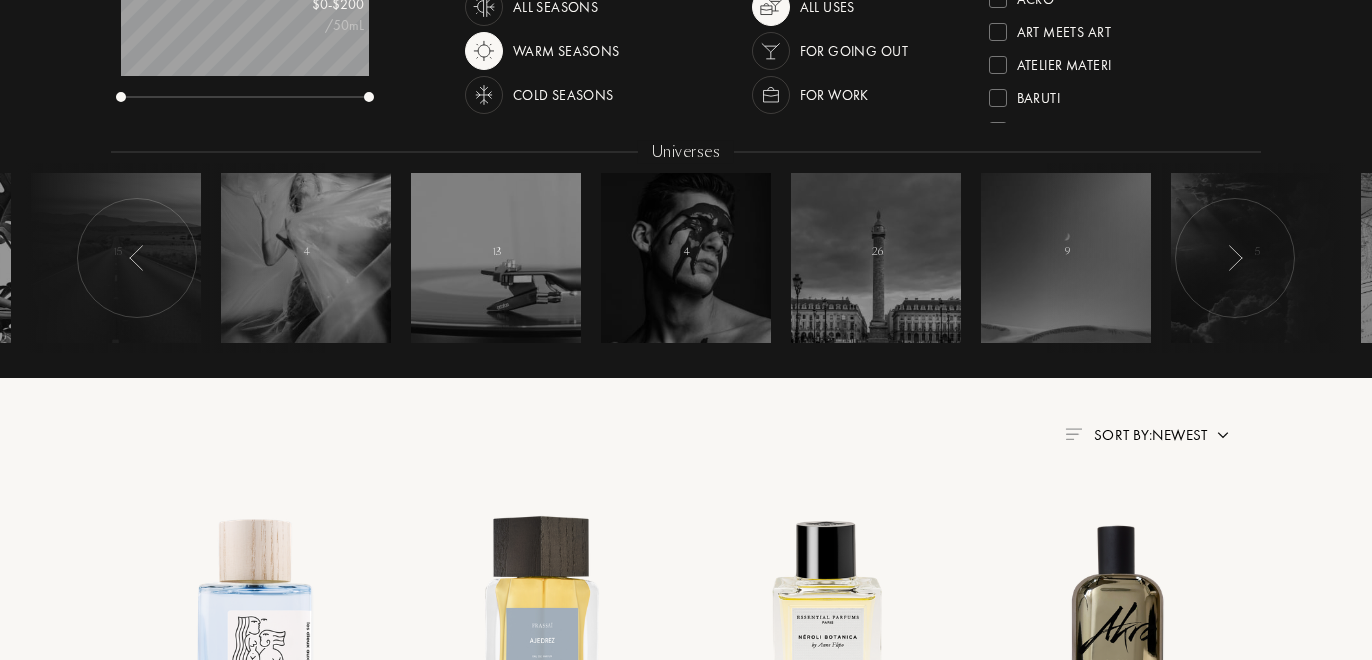 click at bounding box center [1235, 258] 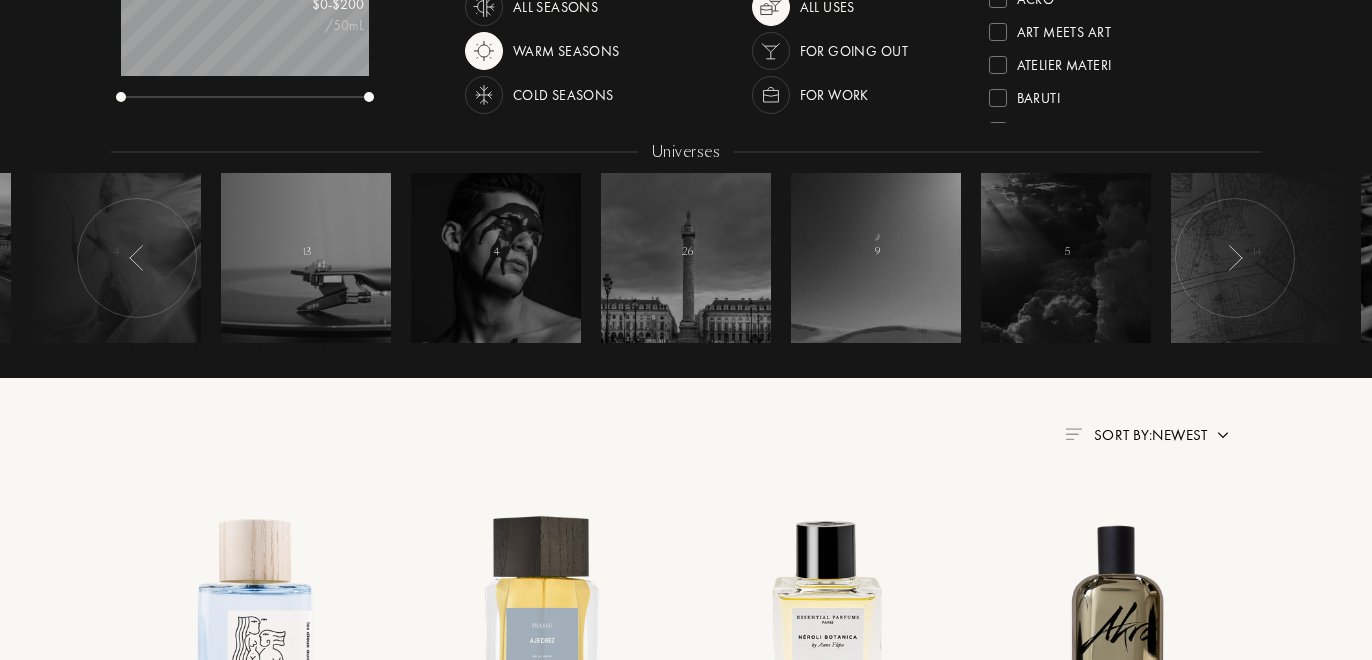 click at bounding box center (1235, 258) 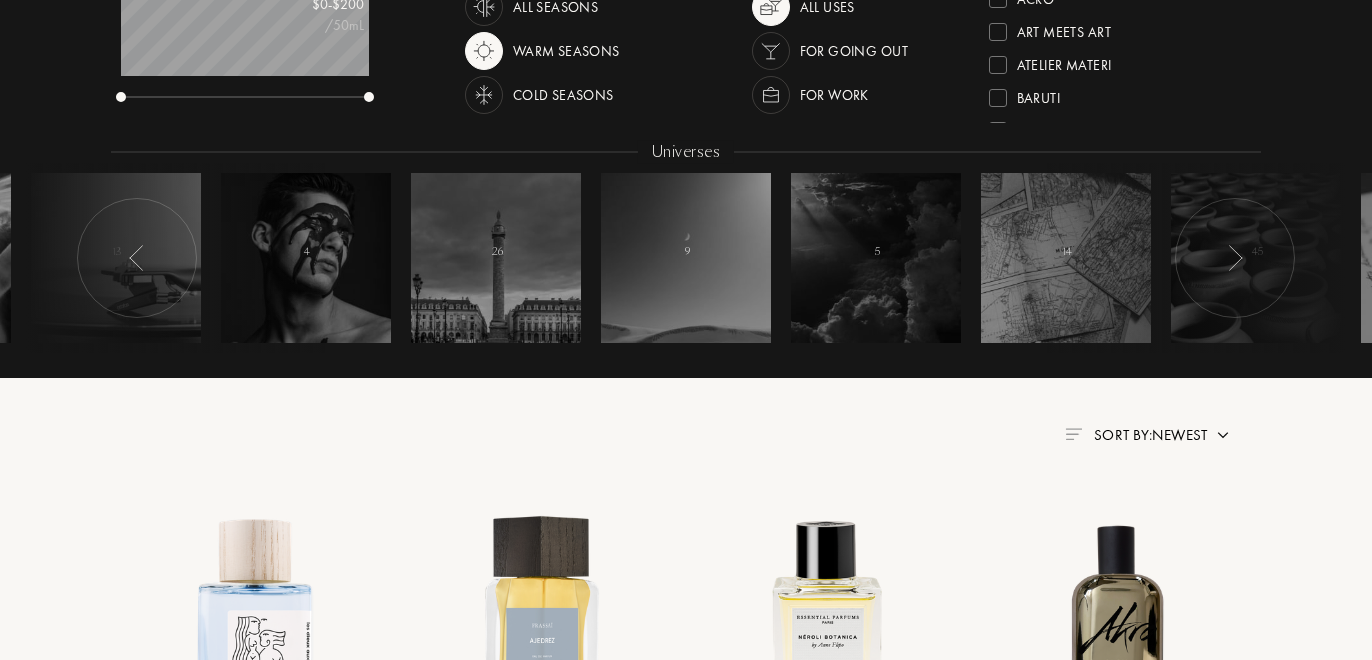 click at bounding box center [1235, 258] 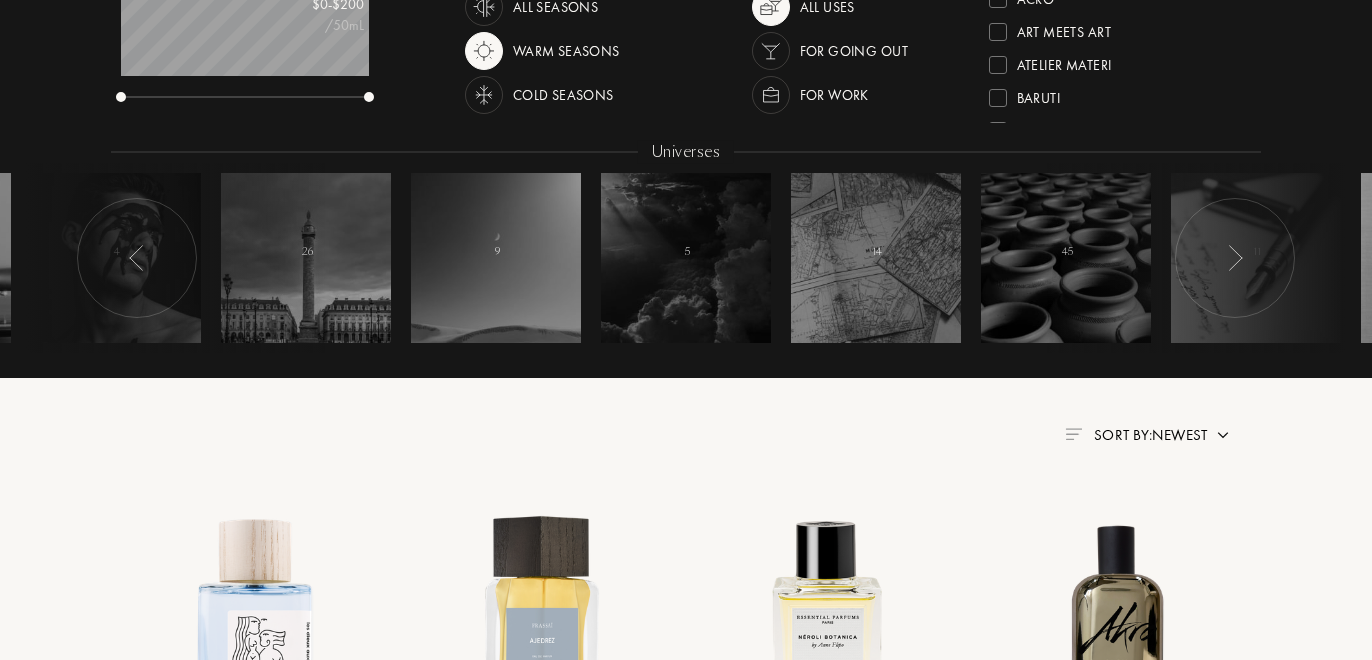 click at bounding box center [1235, 258] 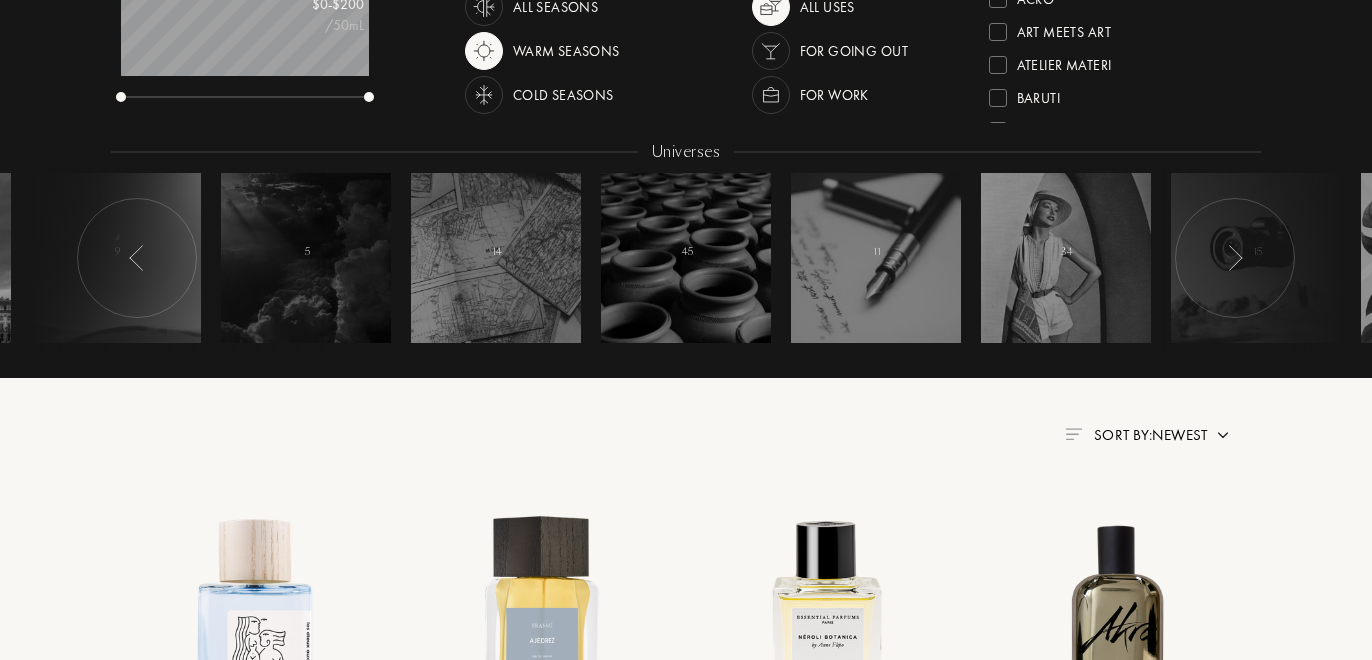 click at bounding box center (1196, 258) 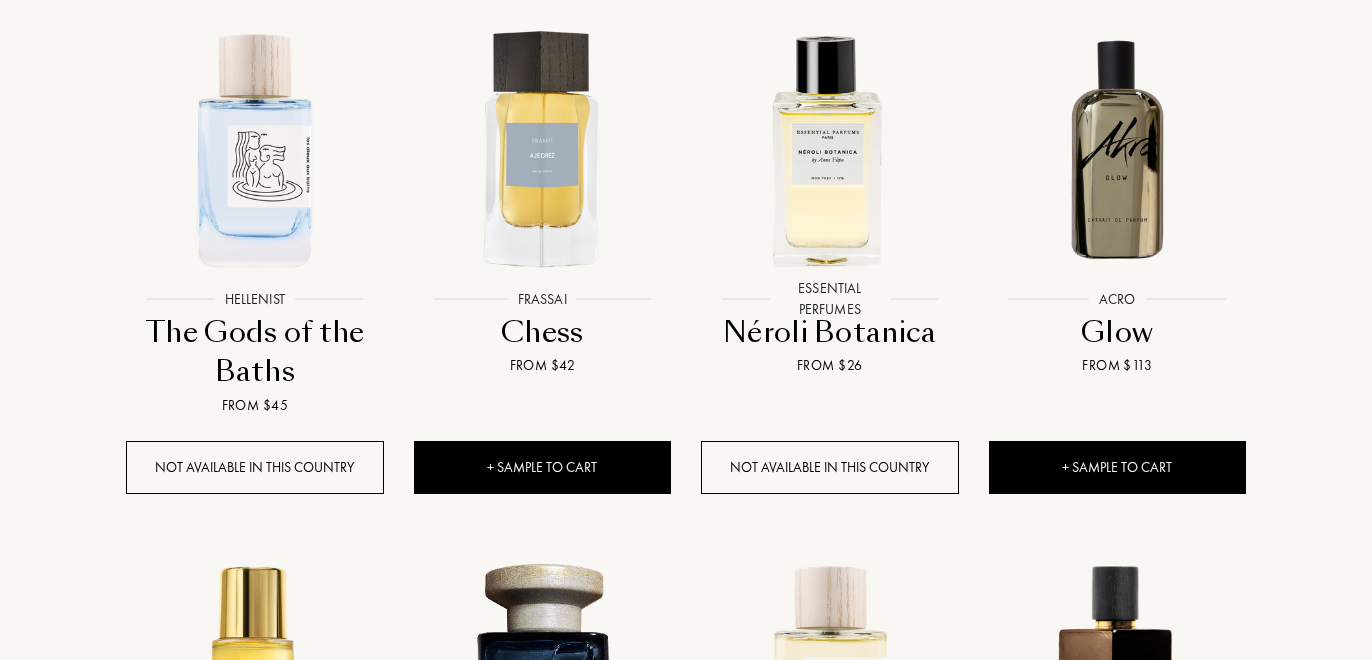 scroll, scrollTop: 885, scrollLeft: 0, axis: vertical 